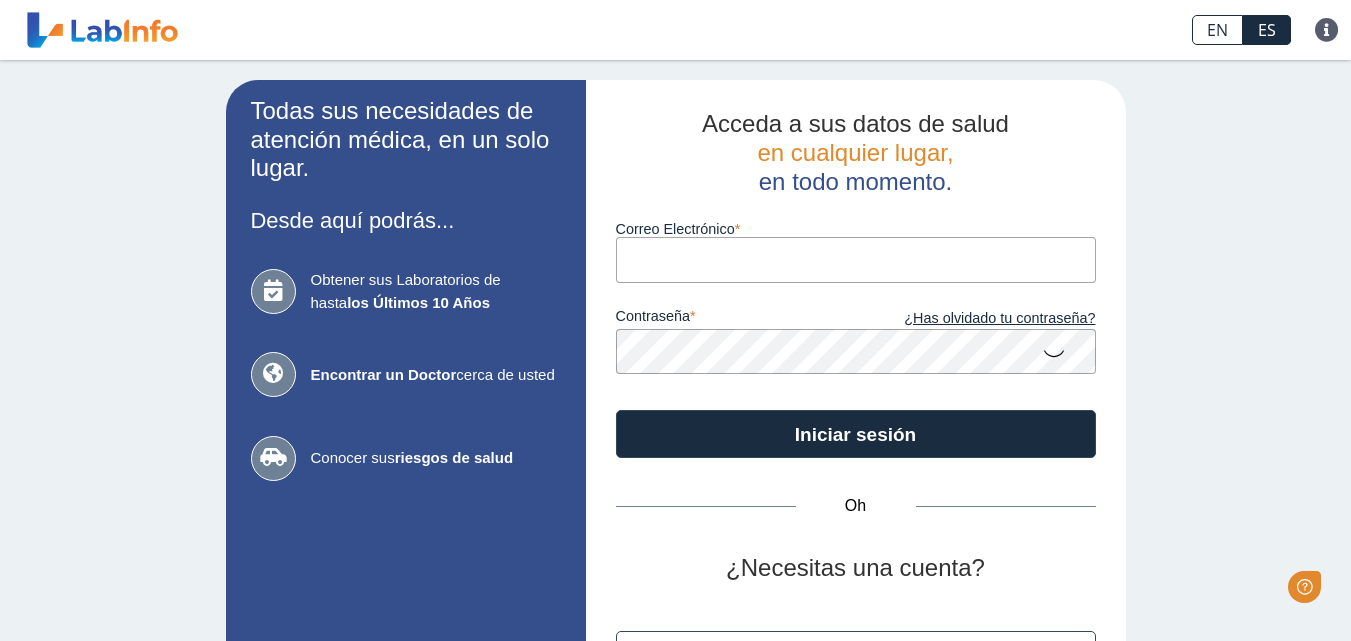 scroll, scrollTop: 0, scrollLeft: 0, axis: both 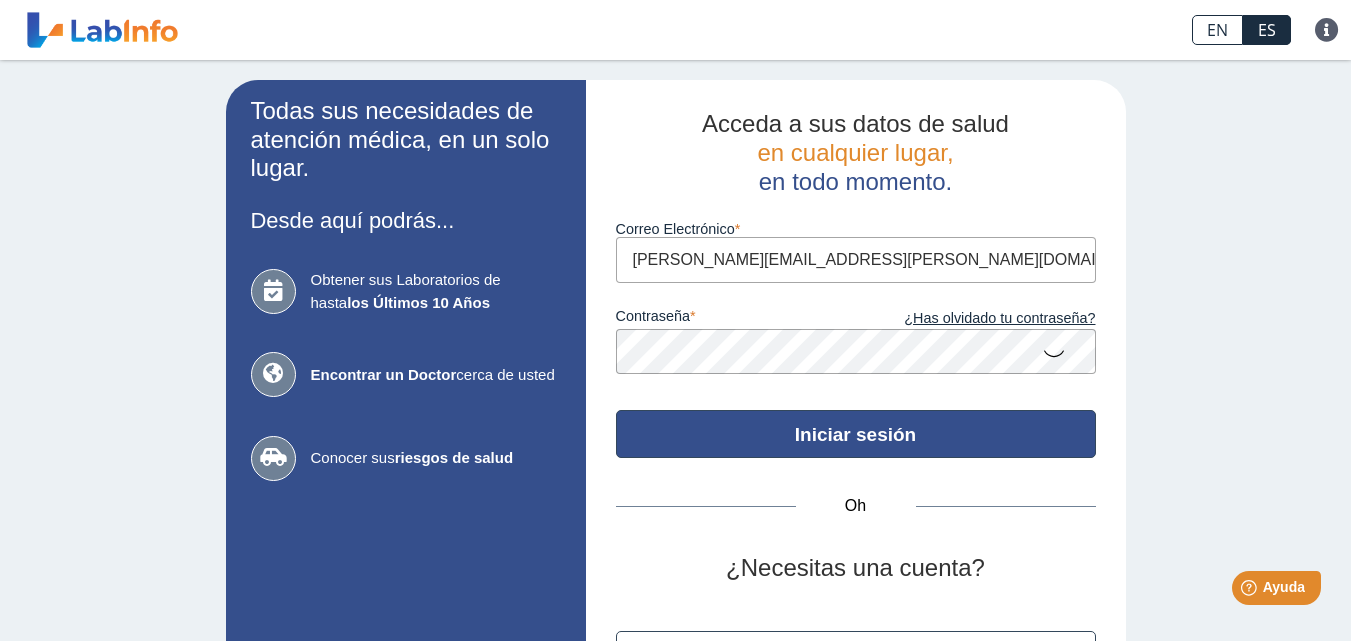 type on "[PERSON_NAME][EMAIL_ADDRESS][PERSON_NAME][DOMAIN_NAME]" 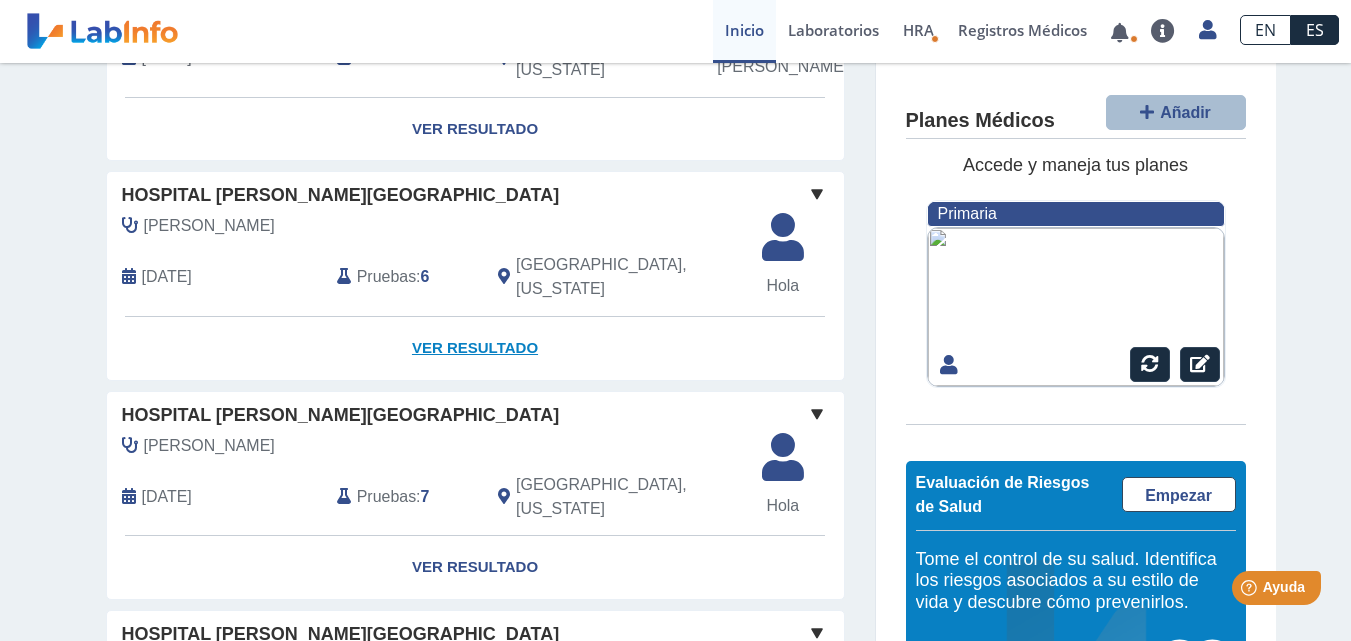 scroll, scrollTop: 400, scrollLeft: 0, axis: vertical 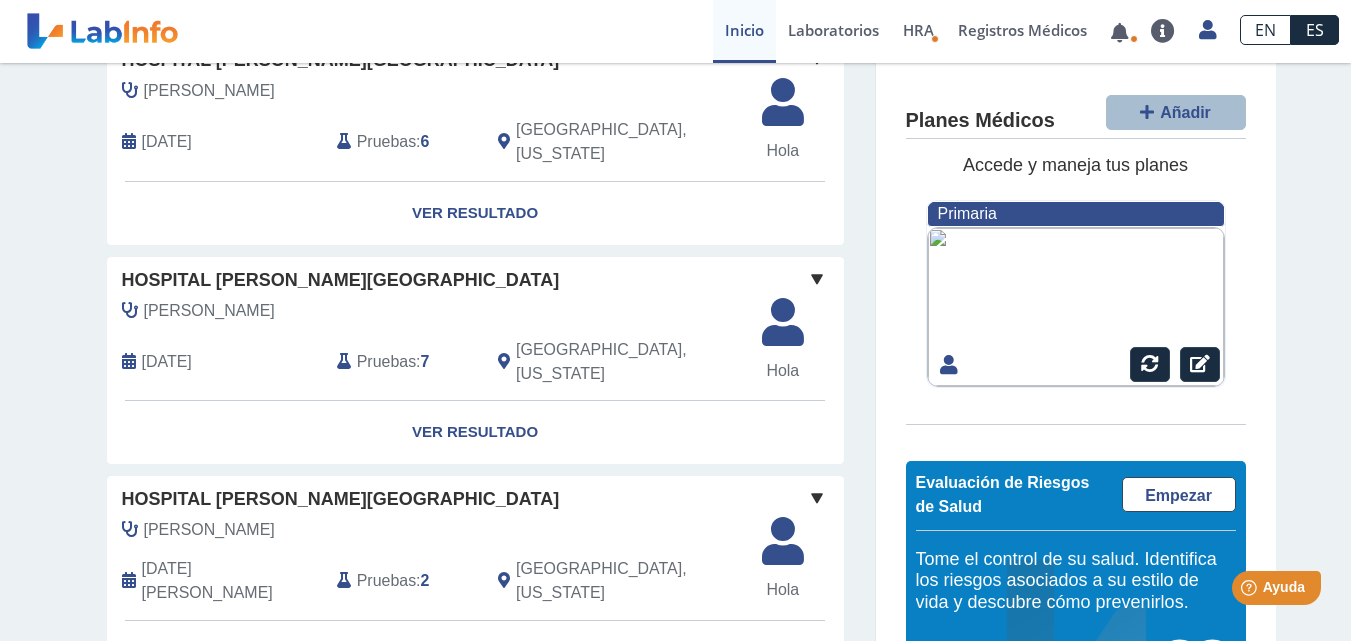 click 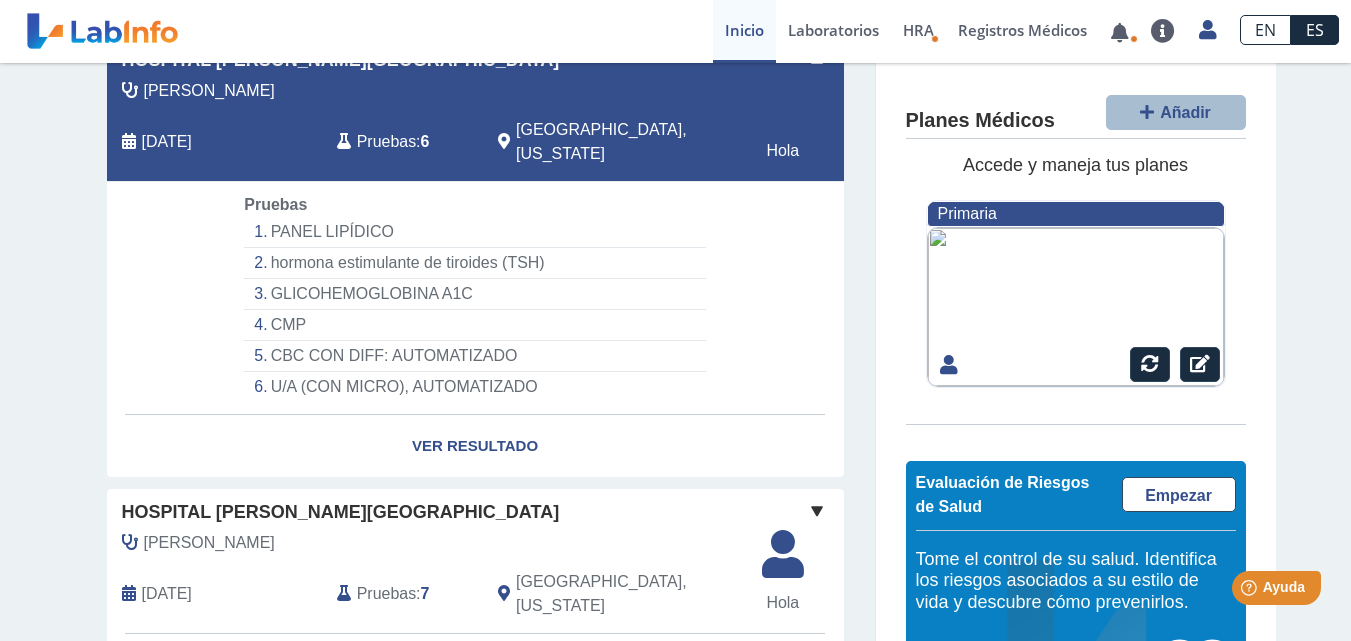 click on "CMP" 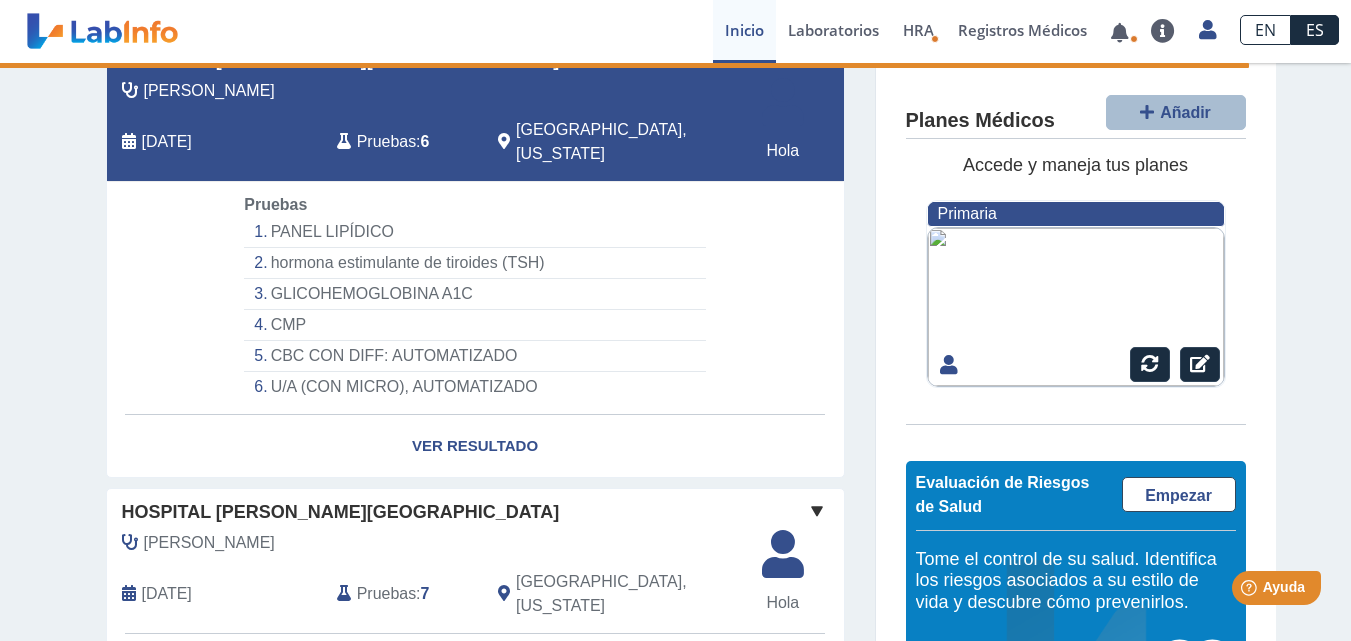select on "***" 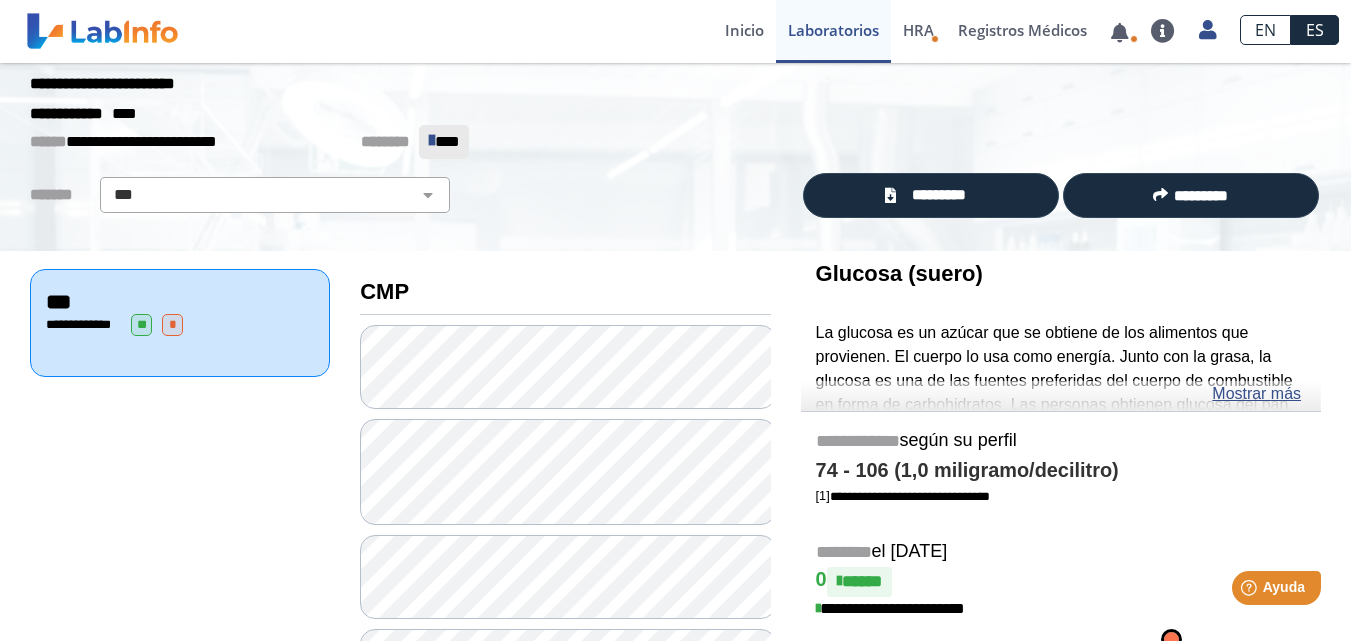 scroll, scrollTop: 0, scrollLeft: 0, axis: both 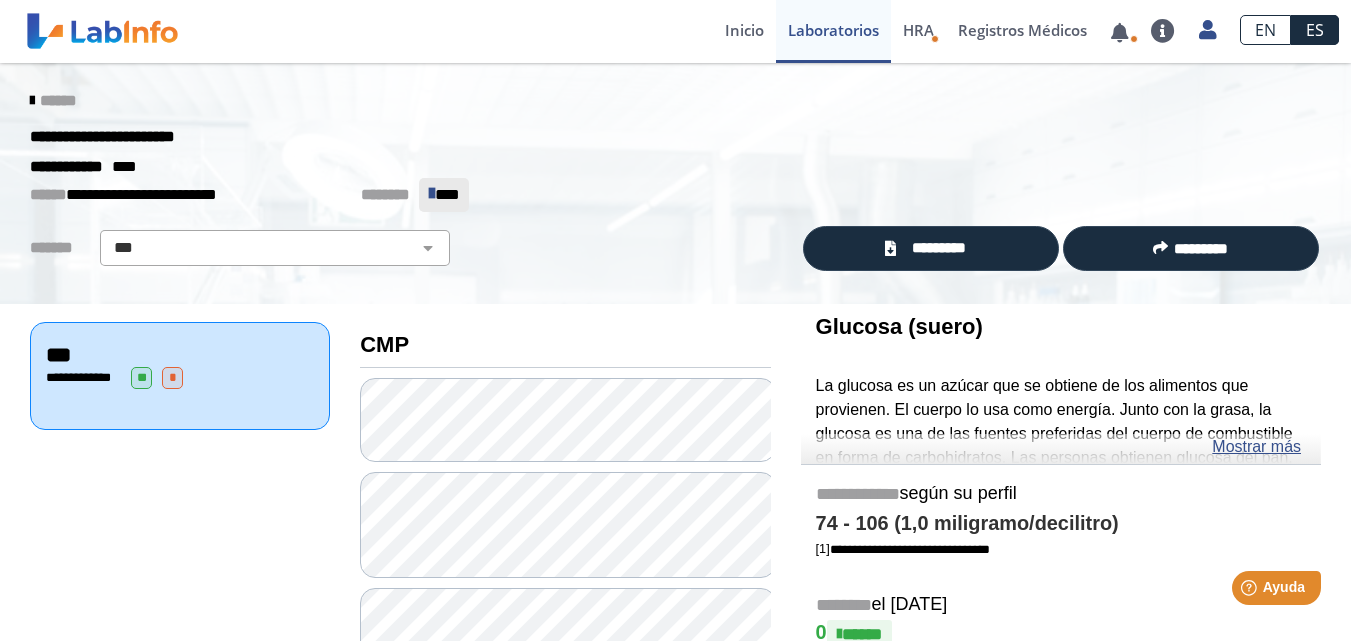 click 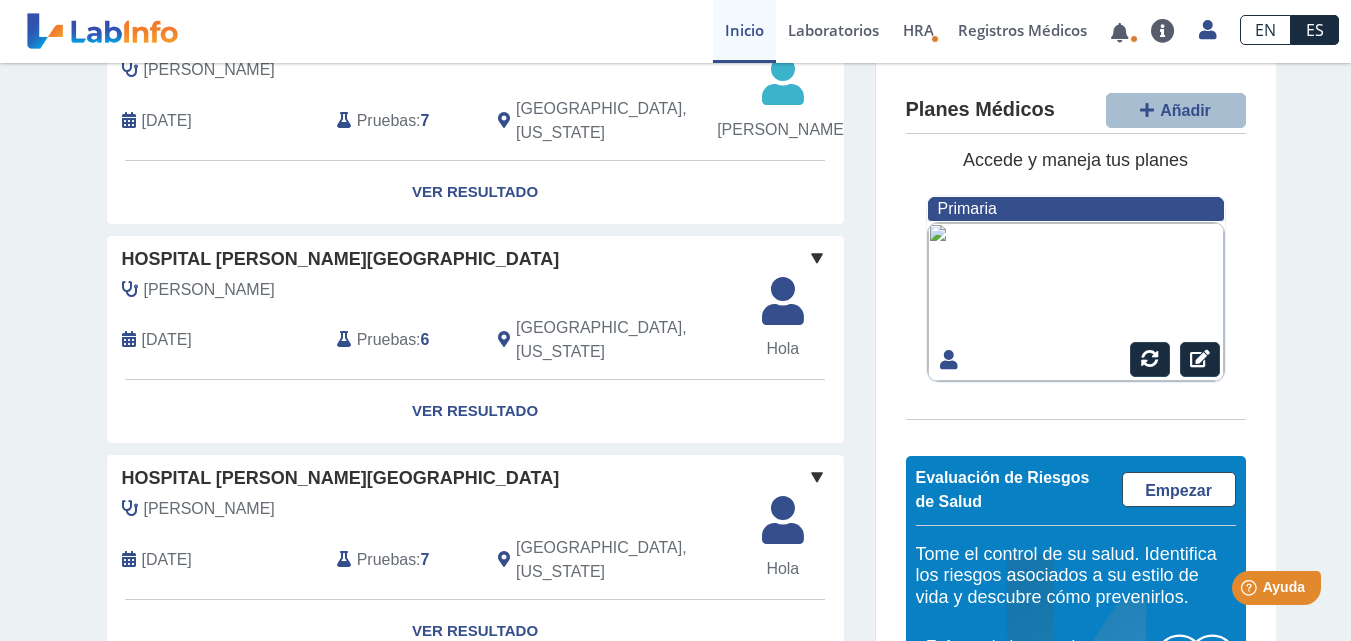 scroll, scrollTop: 200, scrollLeft: 0, axis: vertical 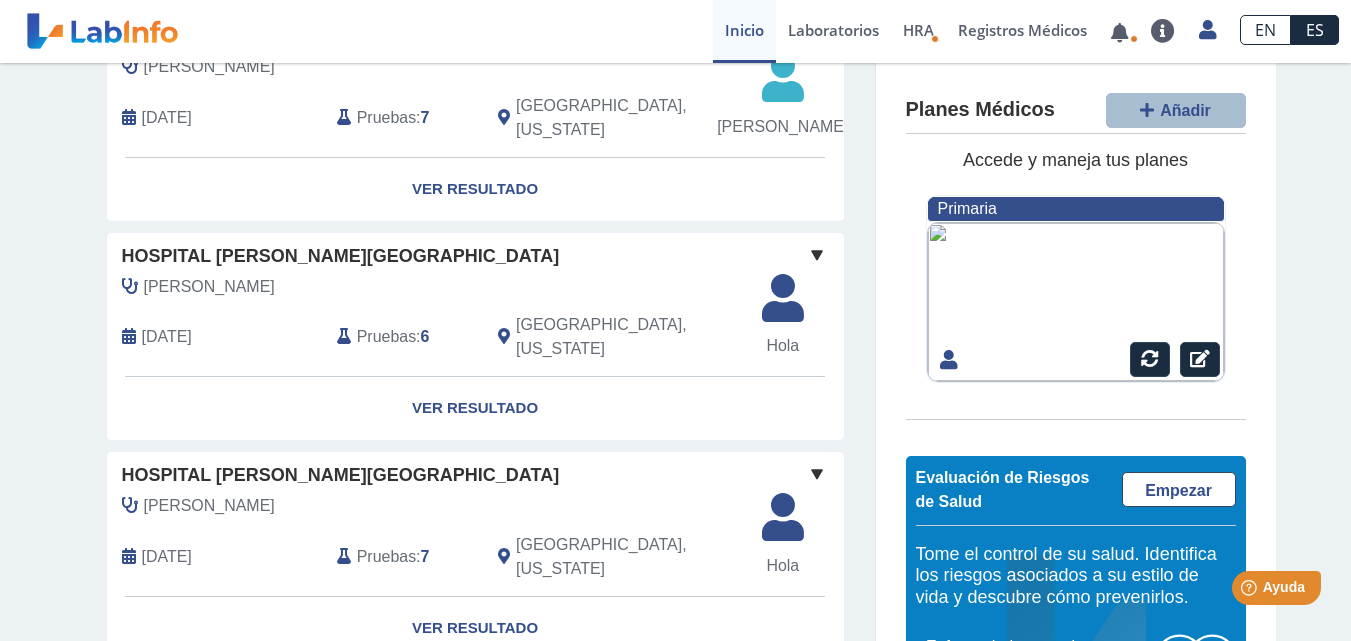 click on "Pruebas" 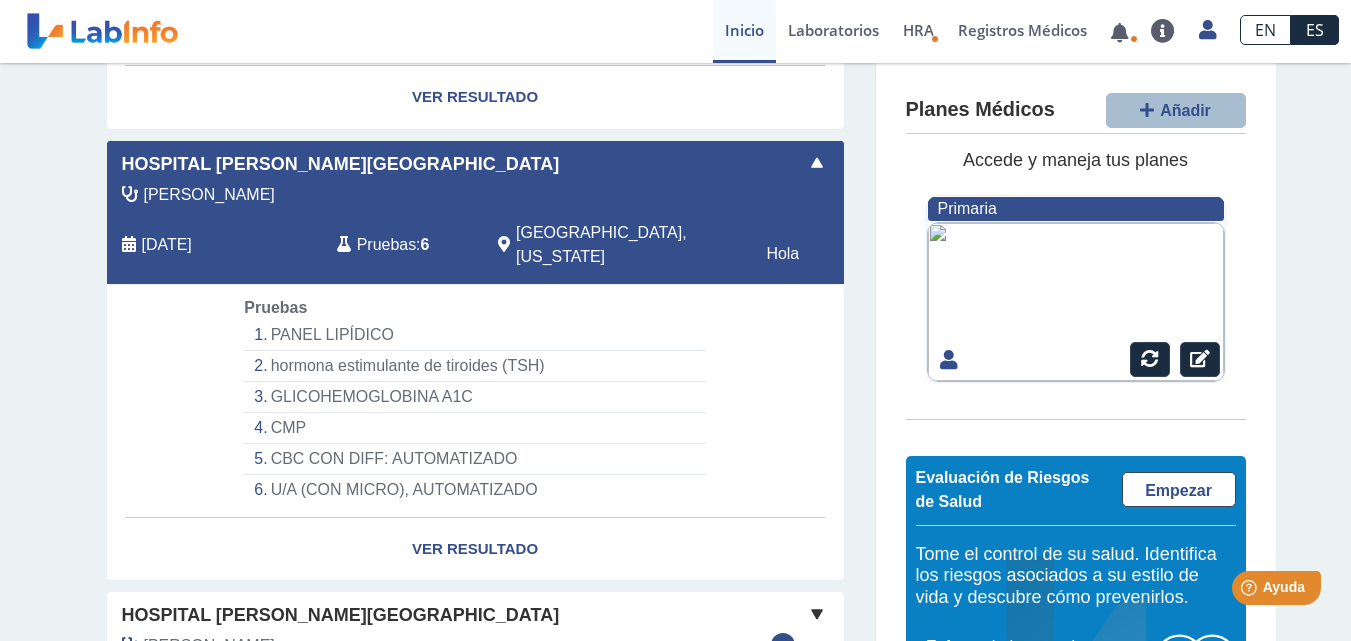 scroll, scrollTop: 500, scrollLeft: 0, axis: vertical 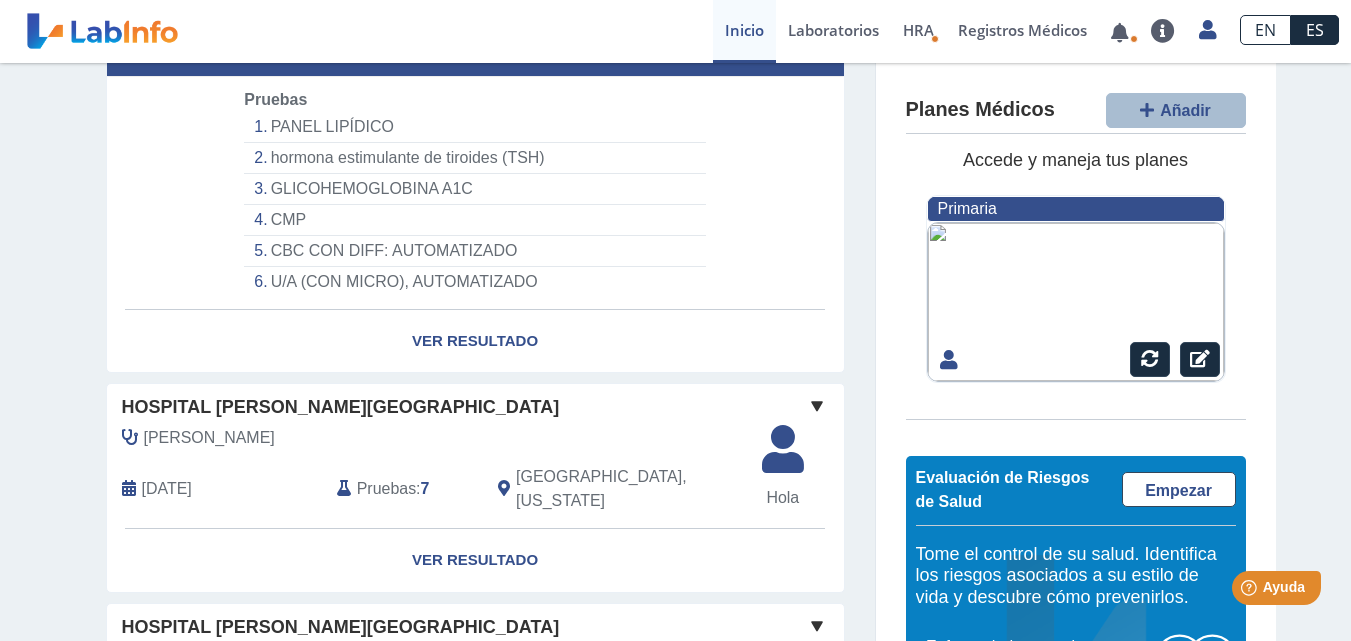 click on "PANEL LIPÍDICO" 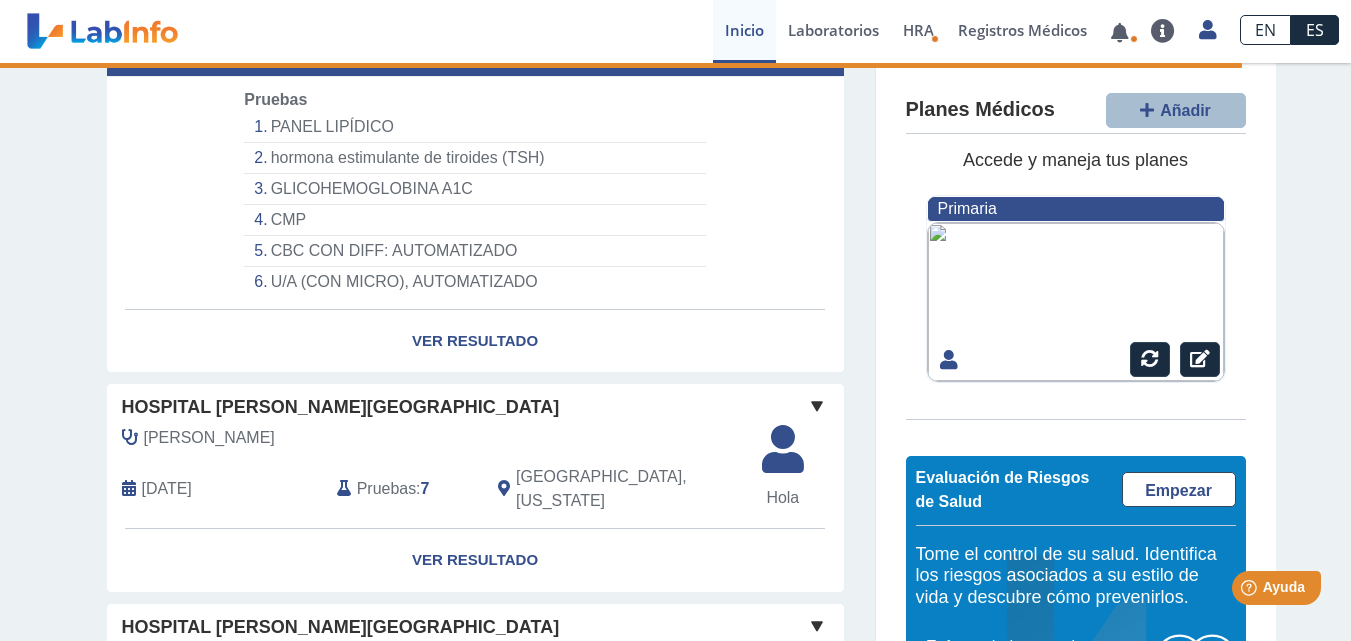 select on "**********" 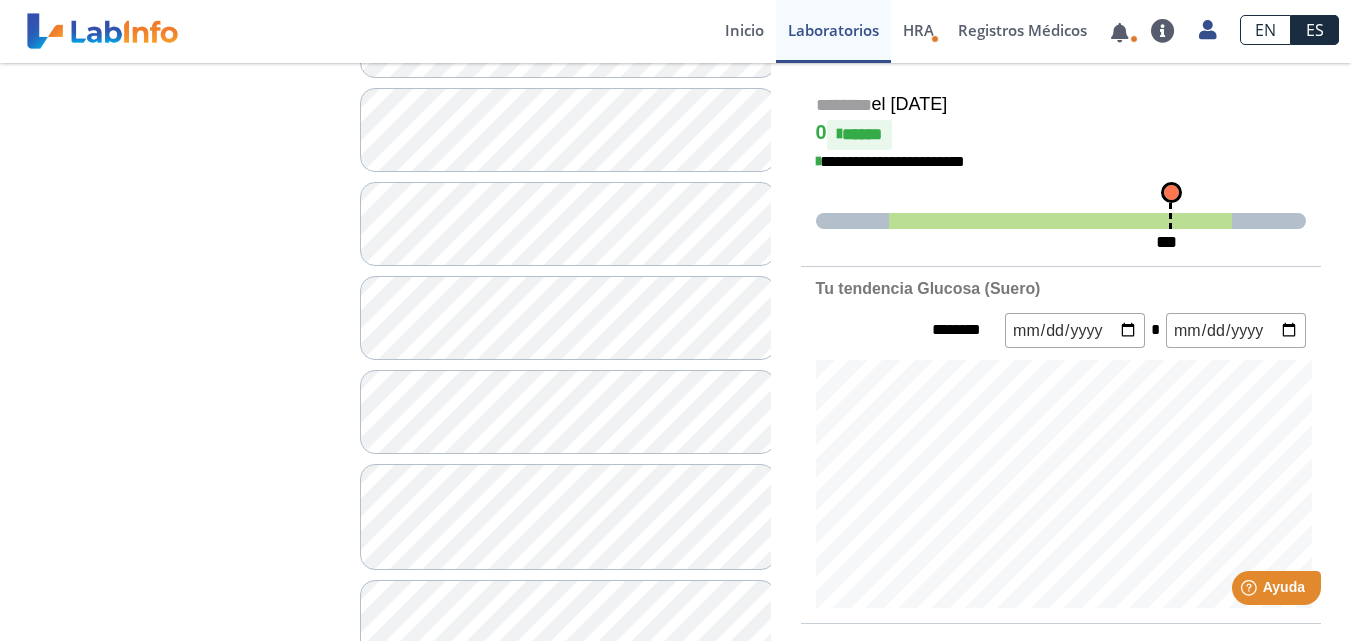 scroll, scrollTop: 0, scrollLeft: 0, axis: both 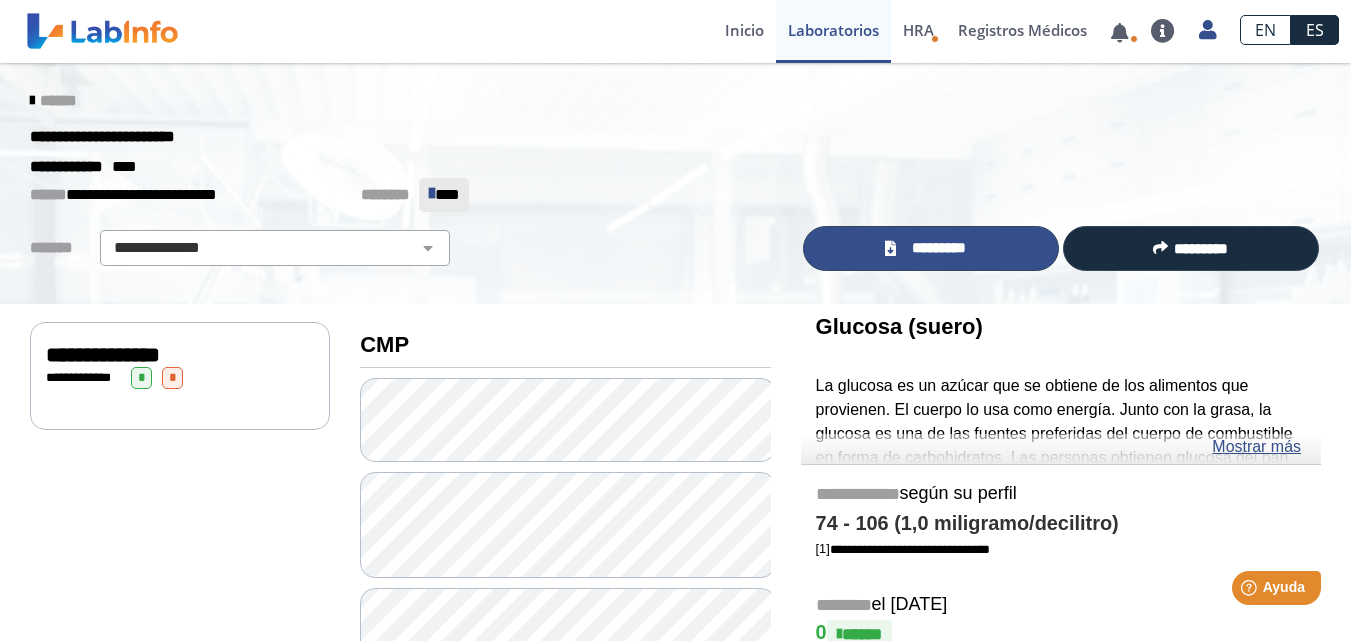 click on "*********" 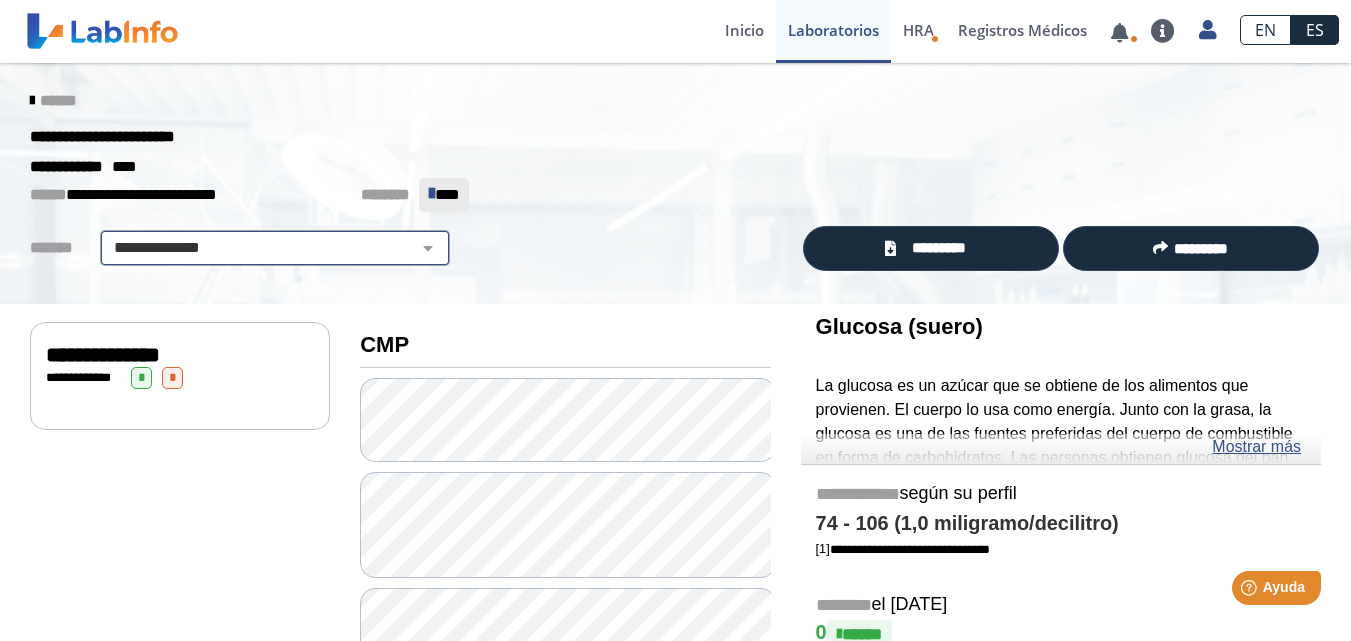 click on "**********" 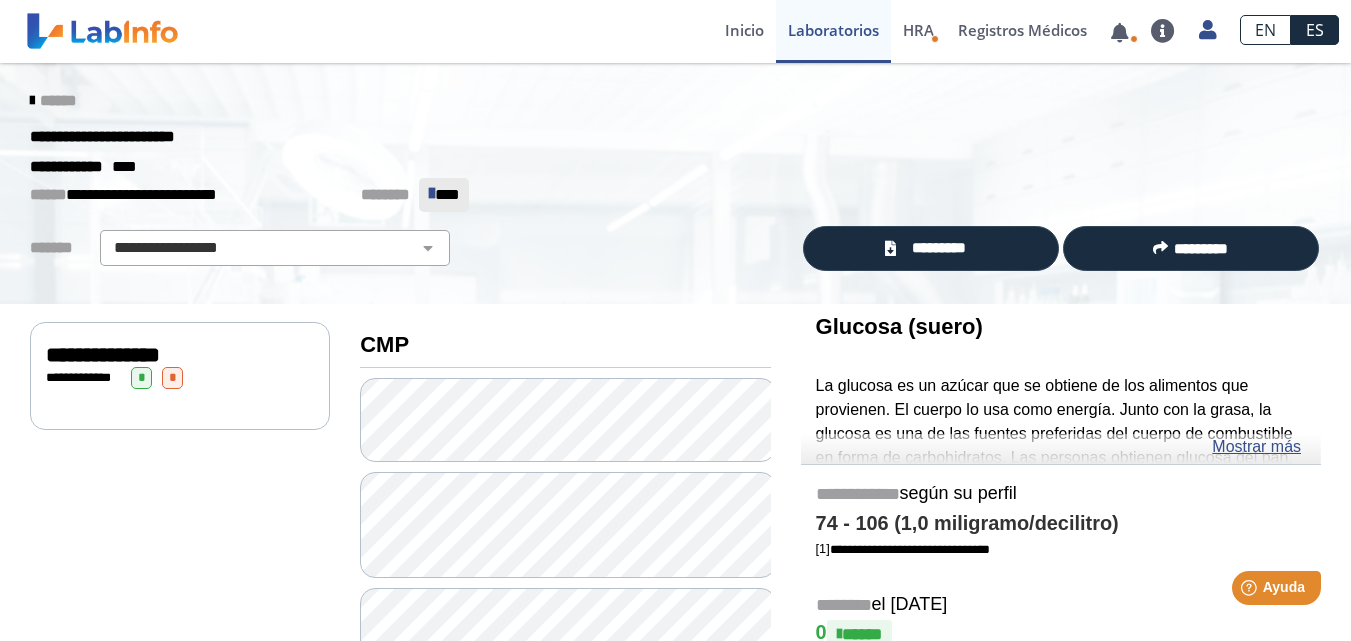 select 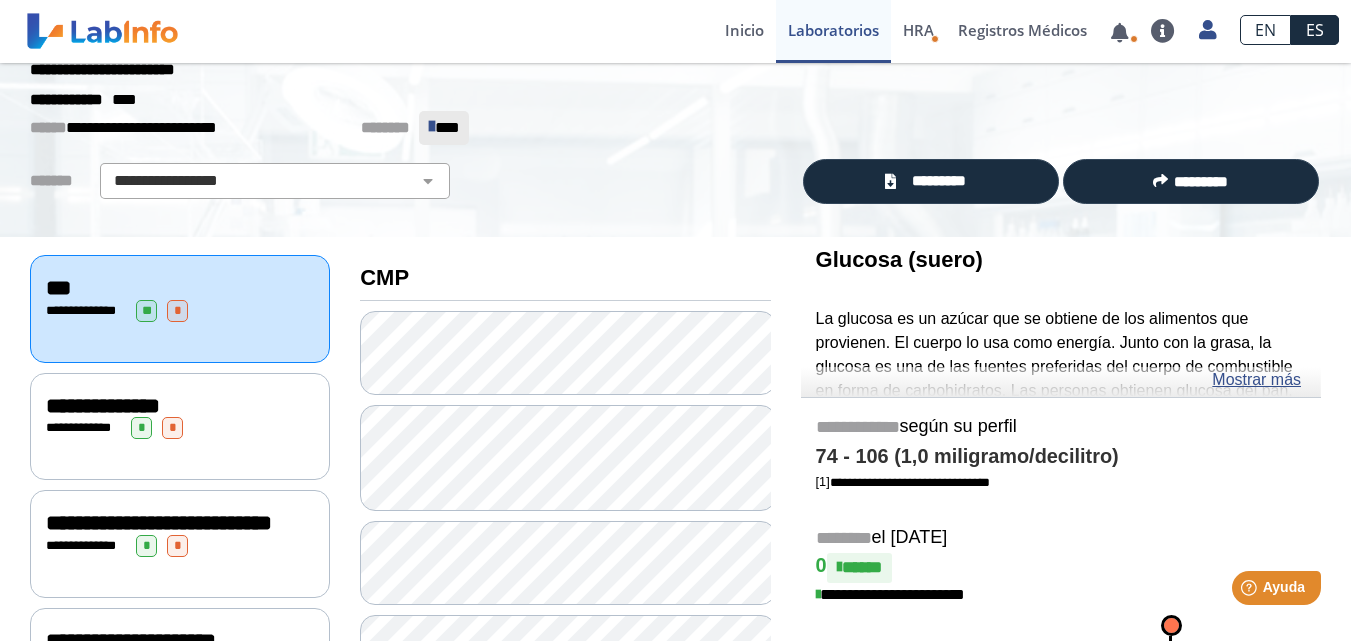 scroll, scrollTop: 200, scrollLeft: 0, axis: vertical 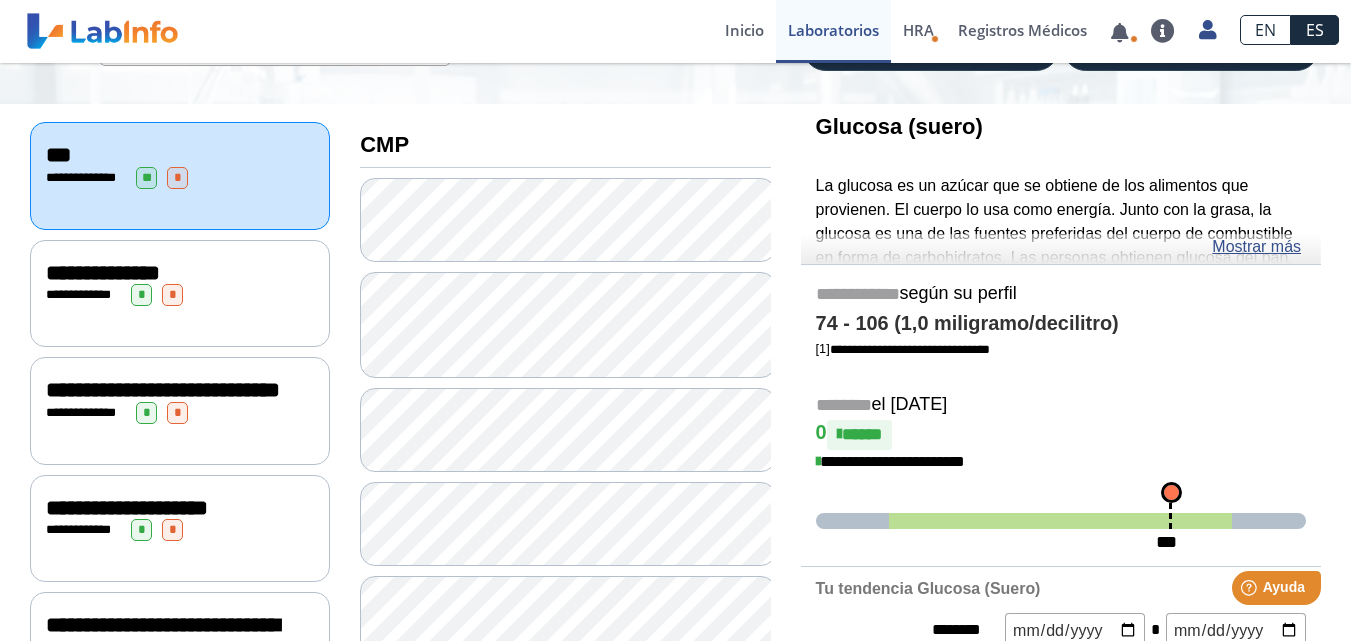 click on "**********" 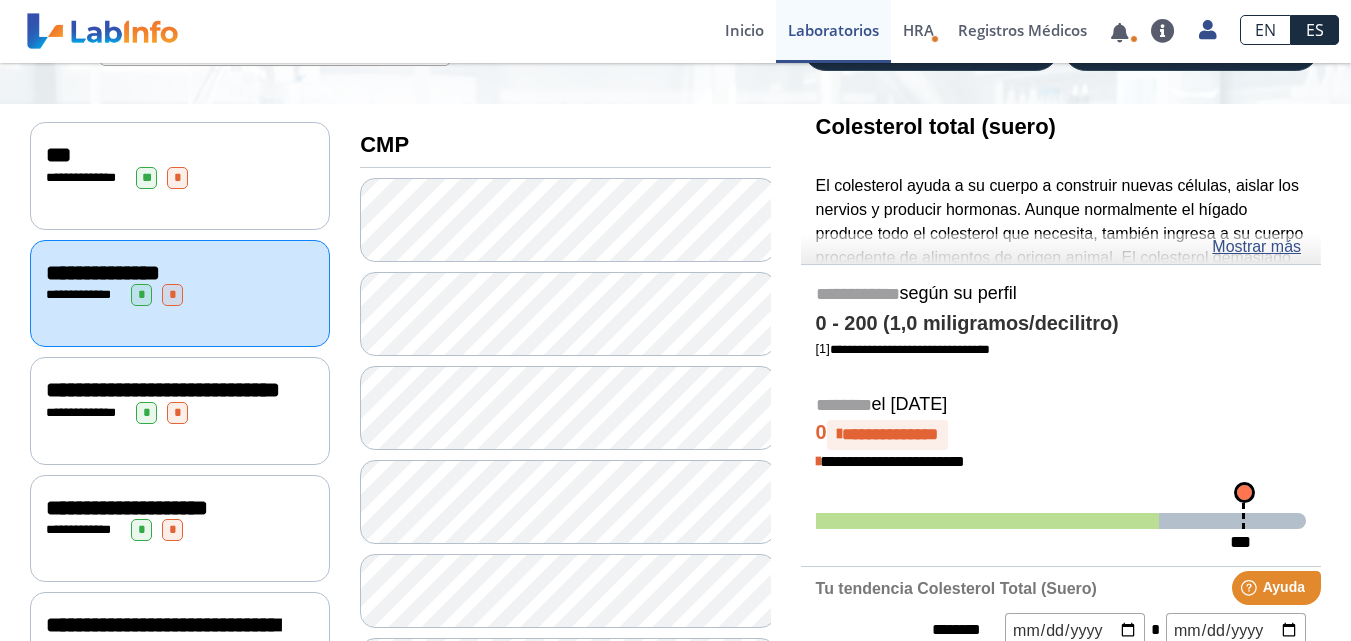 click on "**********" 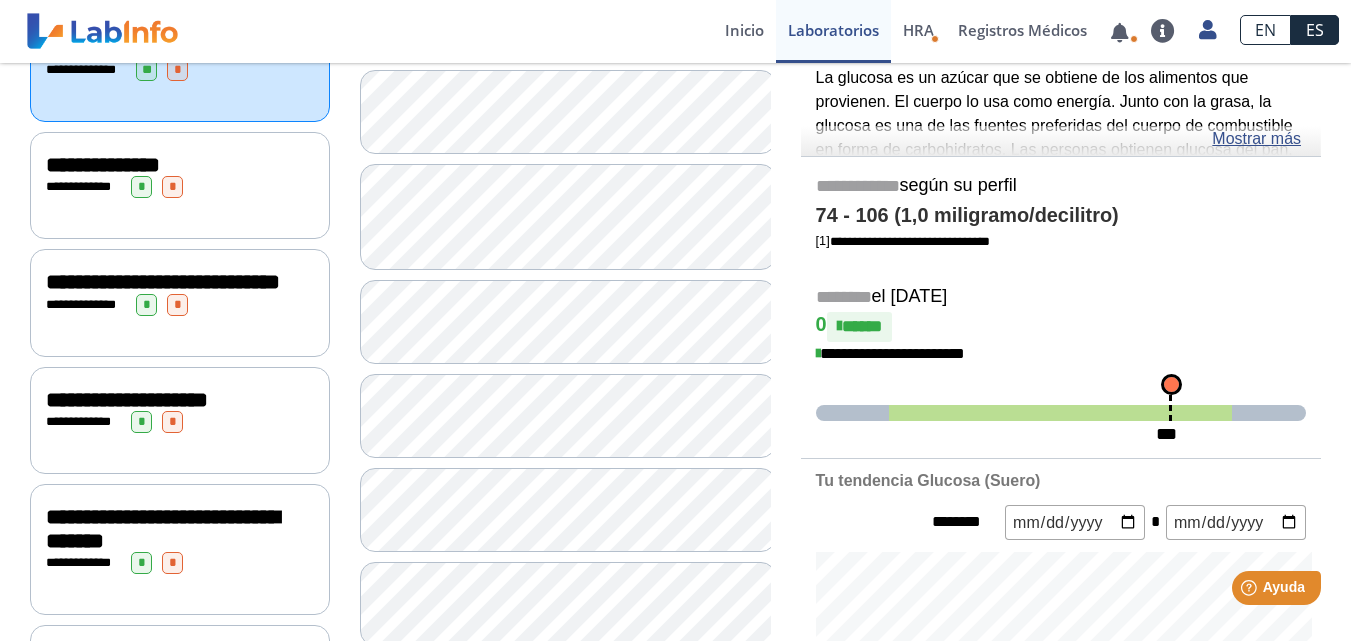 scroll, scrollTop: 300, scrollLeft: 0, axis: vertical 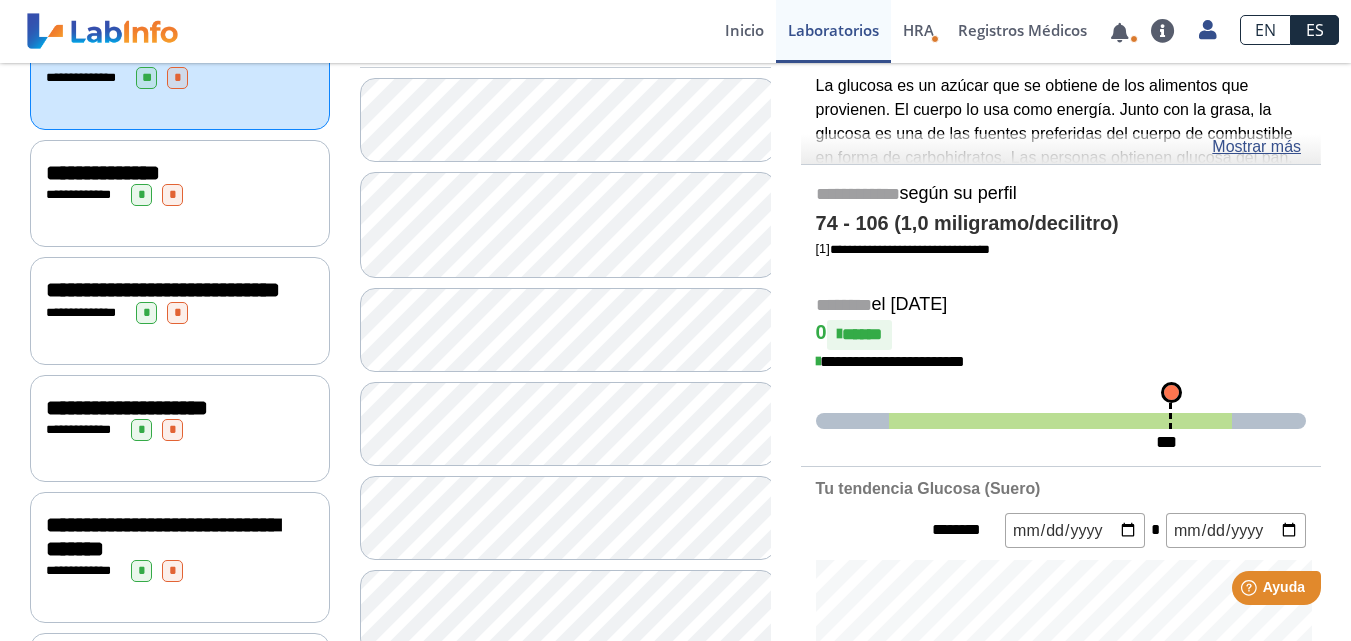 click on "**********" 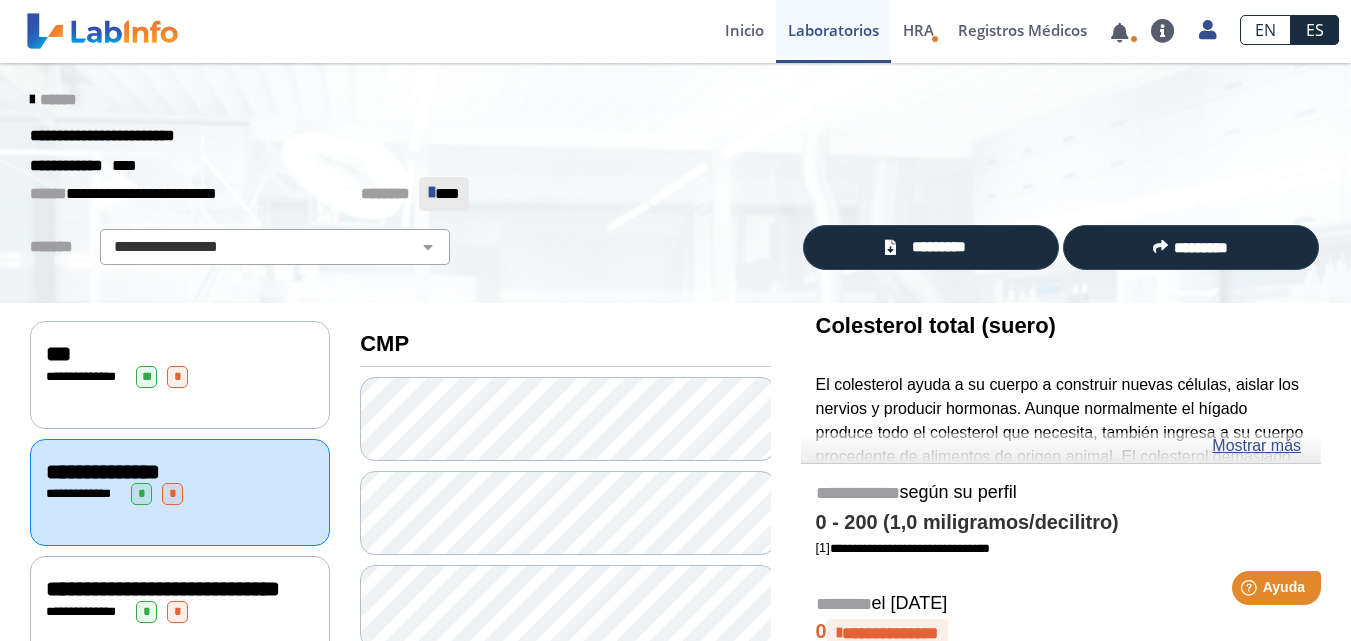 scroll, scrollTop: 0, scrollLeft: 0, axis: both 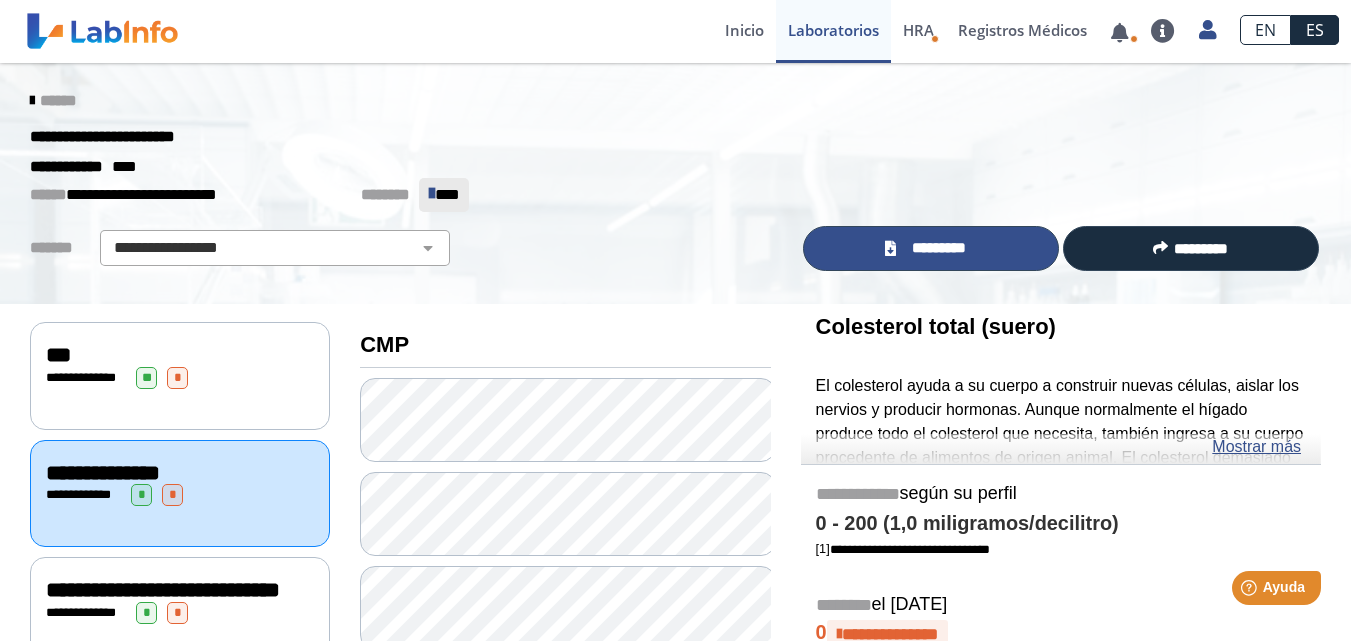 click on "*********" 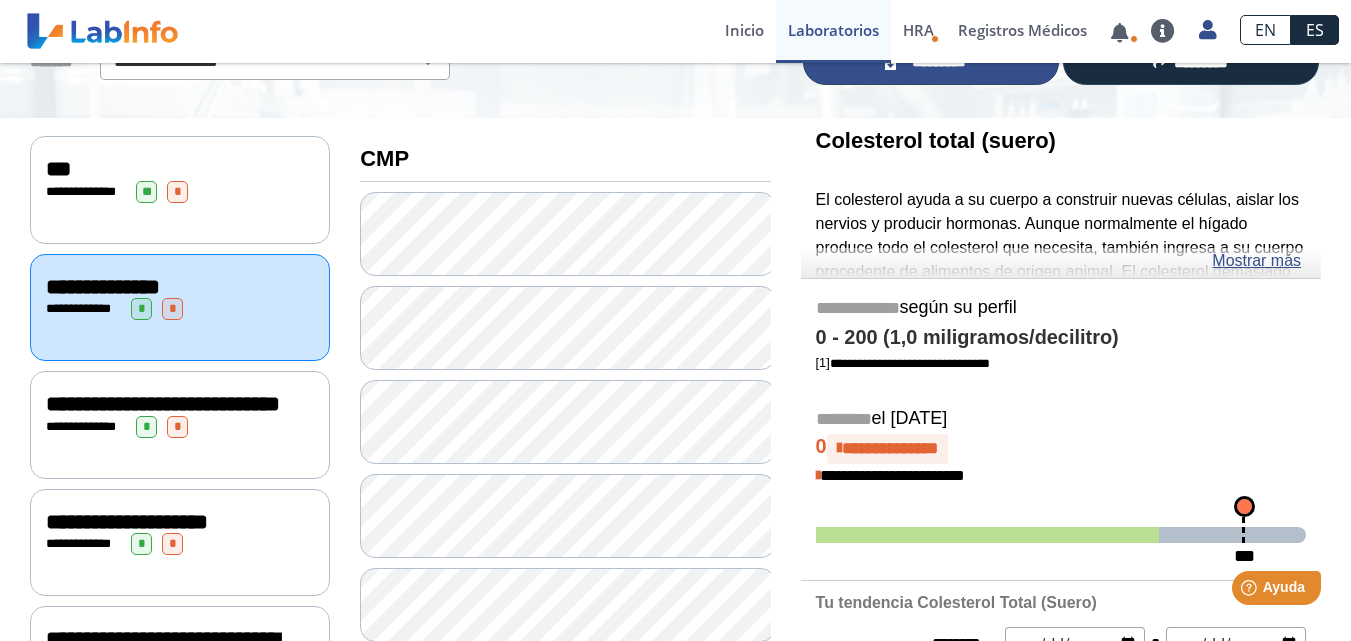 scroll, scrollTop: 200, scrollLeft: 0, axis: vertical 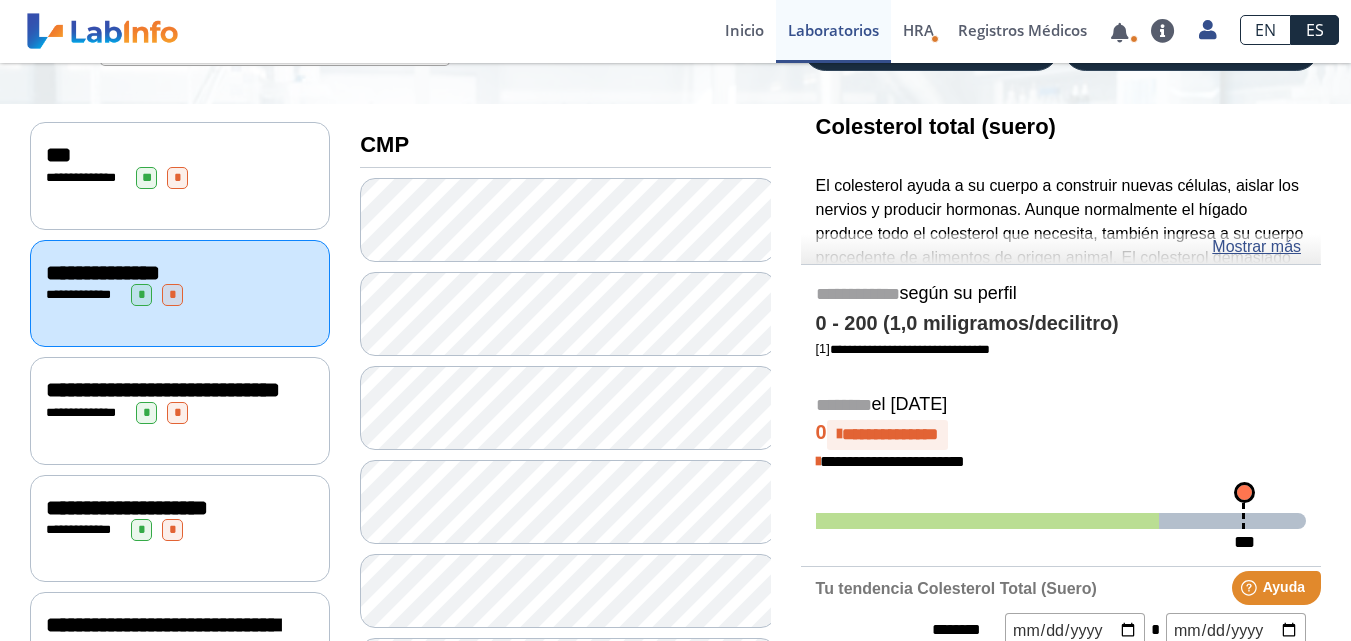 click on "**********" 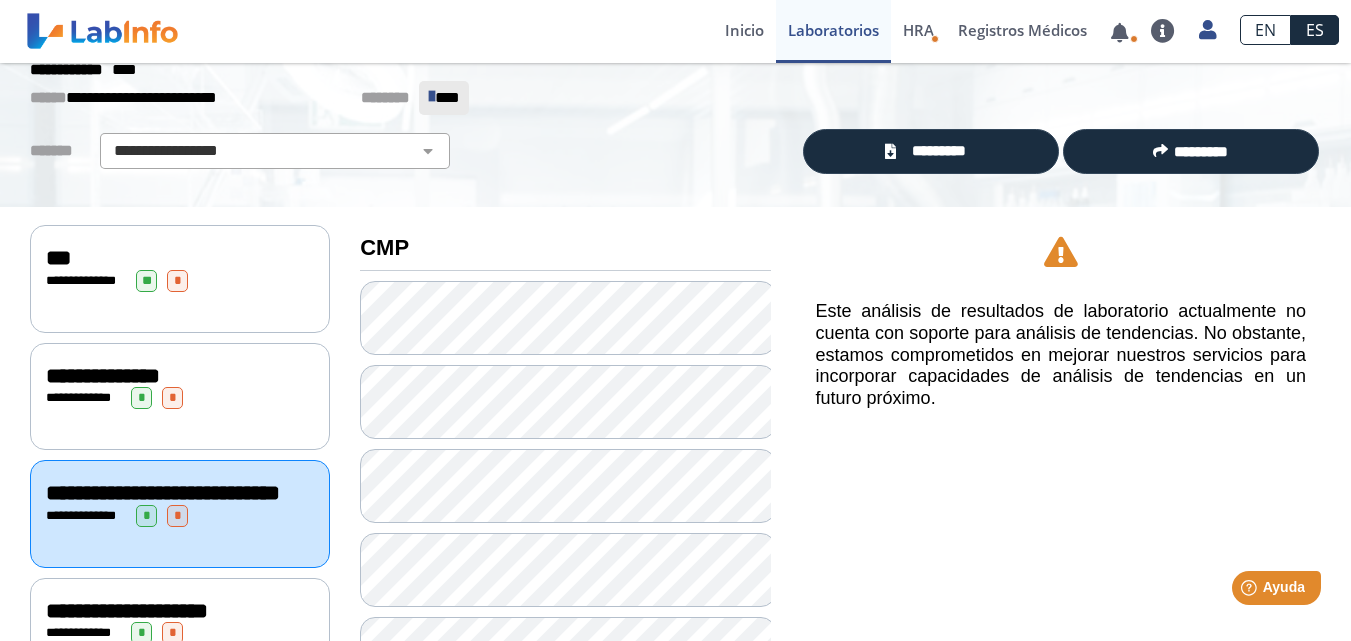 scroll, scrollTop: 0, scrollLeft: 0, axis: both 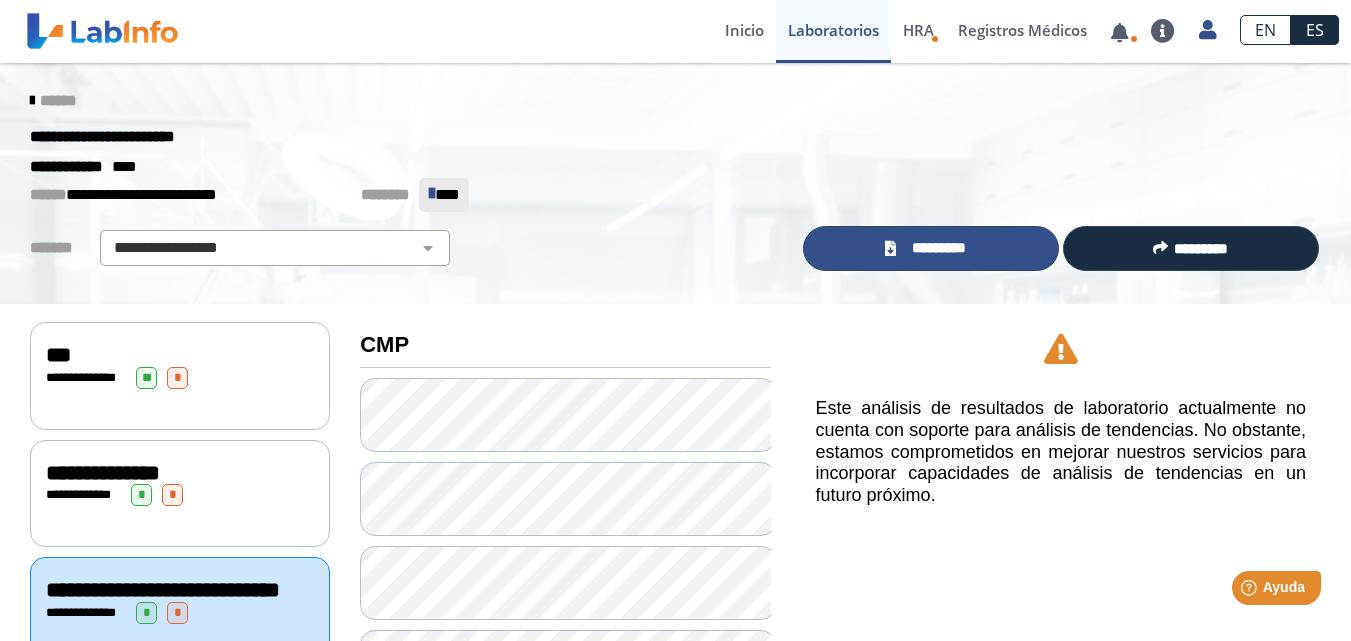 click on "*********" 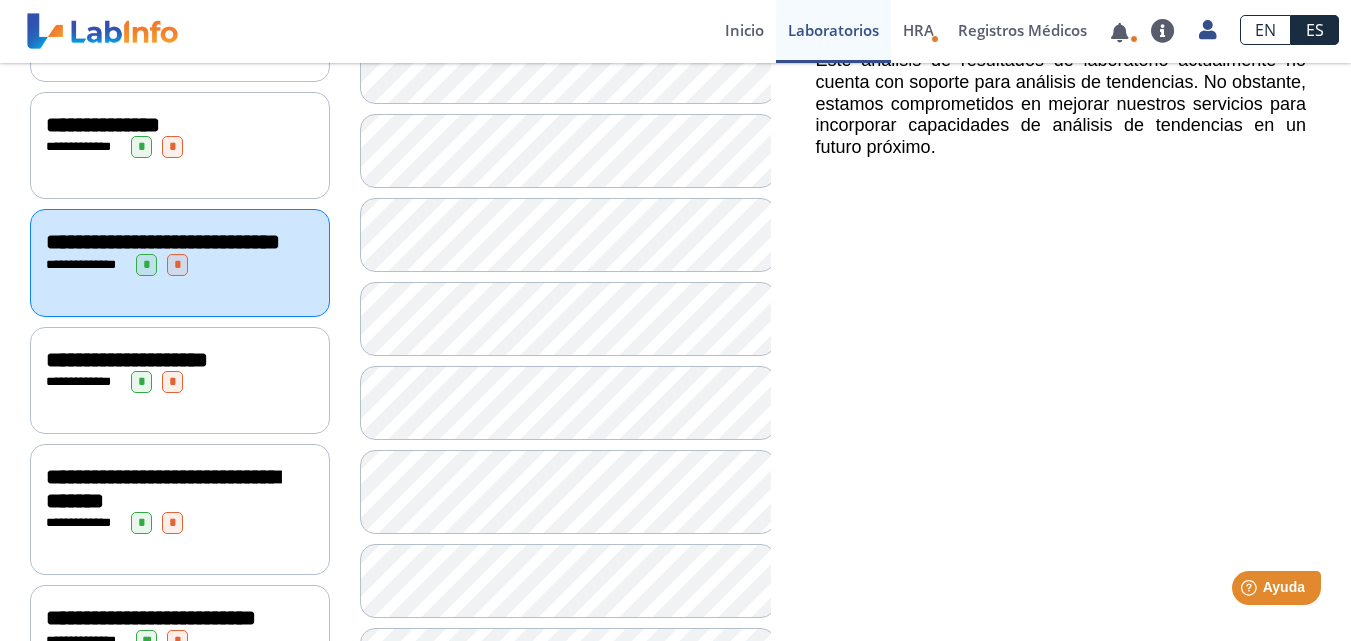 scroll, scrollTop: 400, scrollLeft: 0, axis: vertical 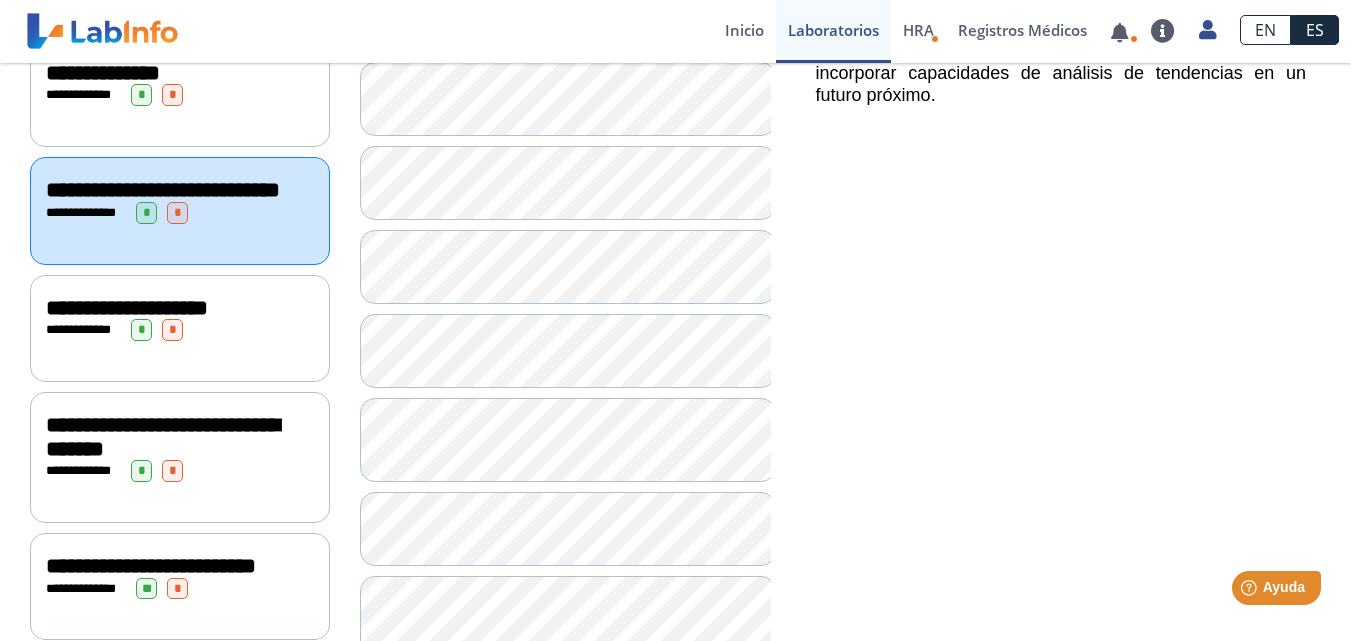 click on "**********" 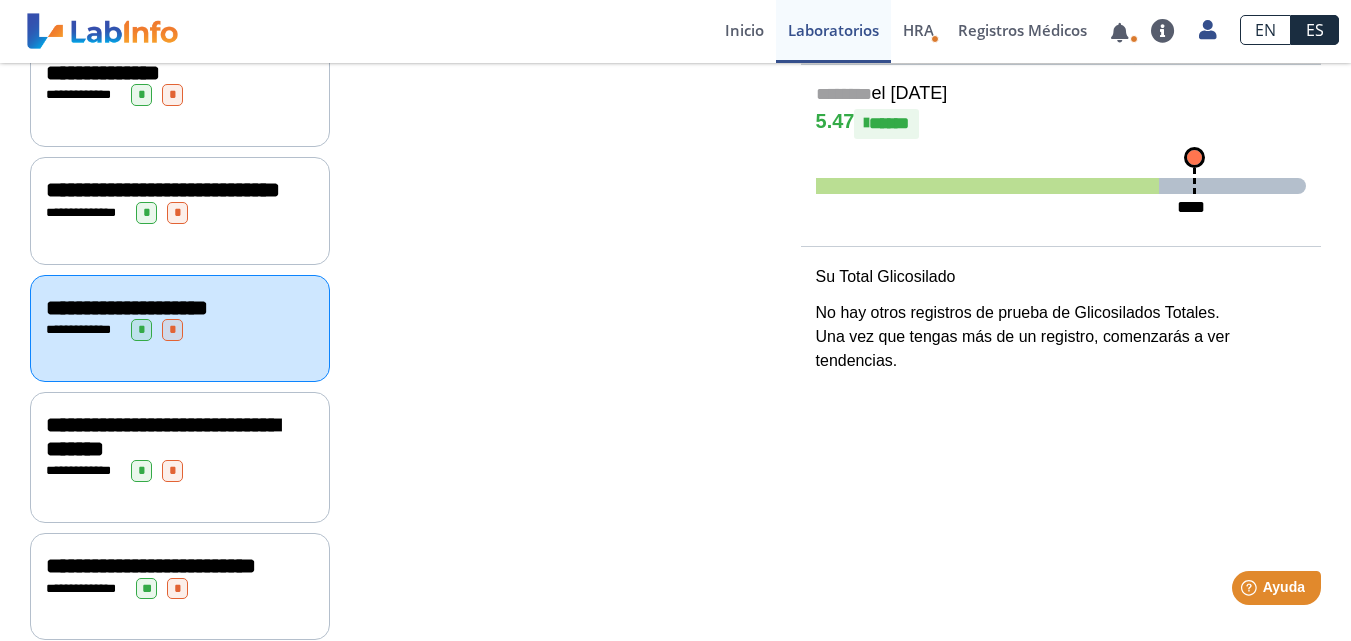 scroll, scrollTop: 0, scrollLeft: 0, axis: both 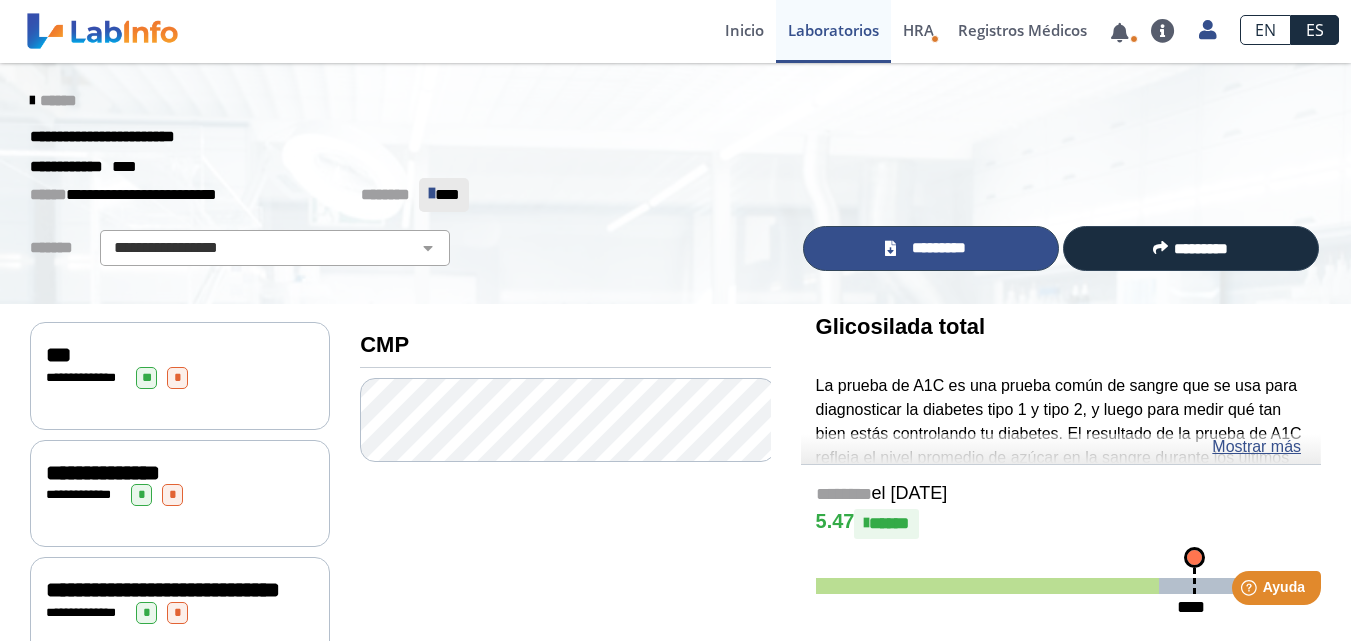 click on "*********" 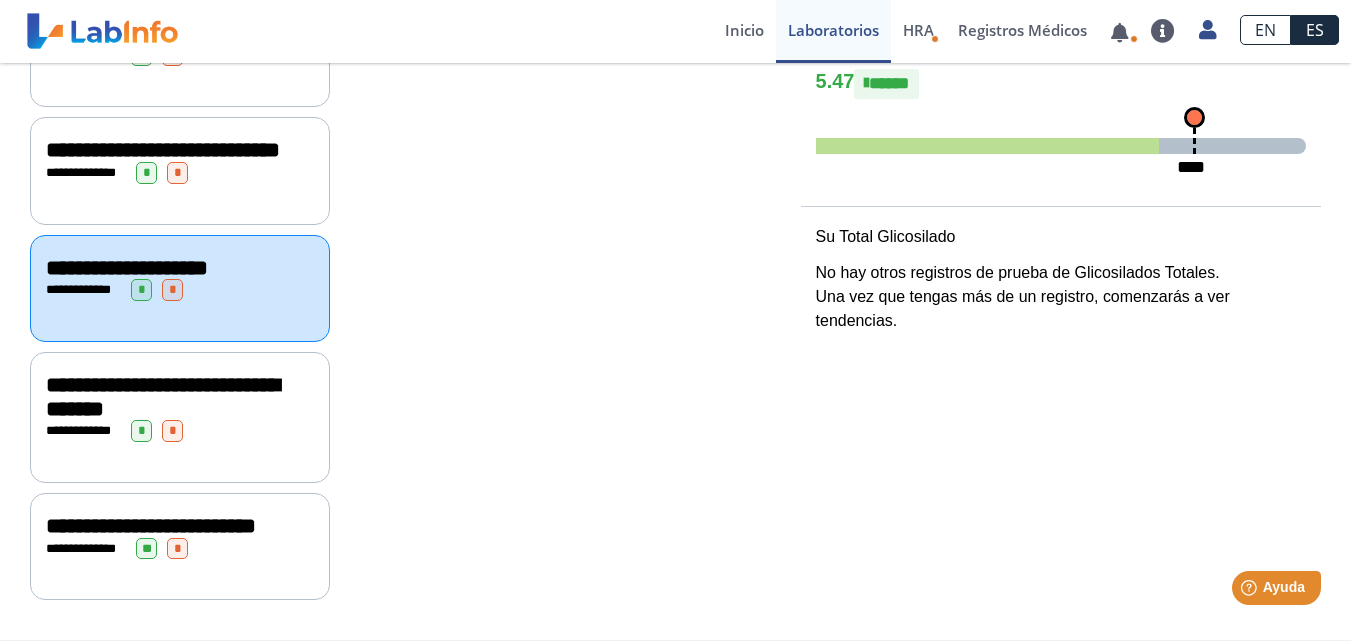 scroll, scrollTop: 490, scrollLeft: 0, axis: vertical 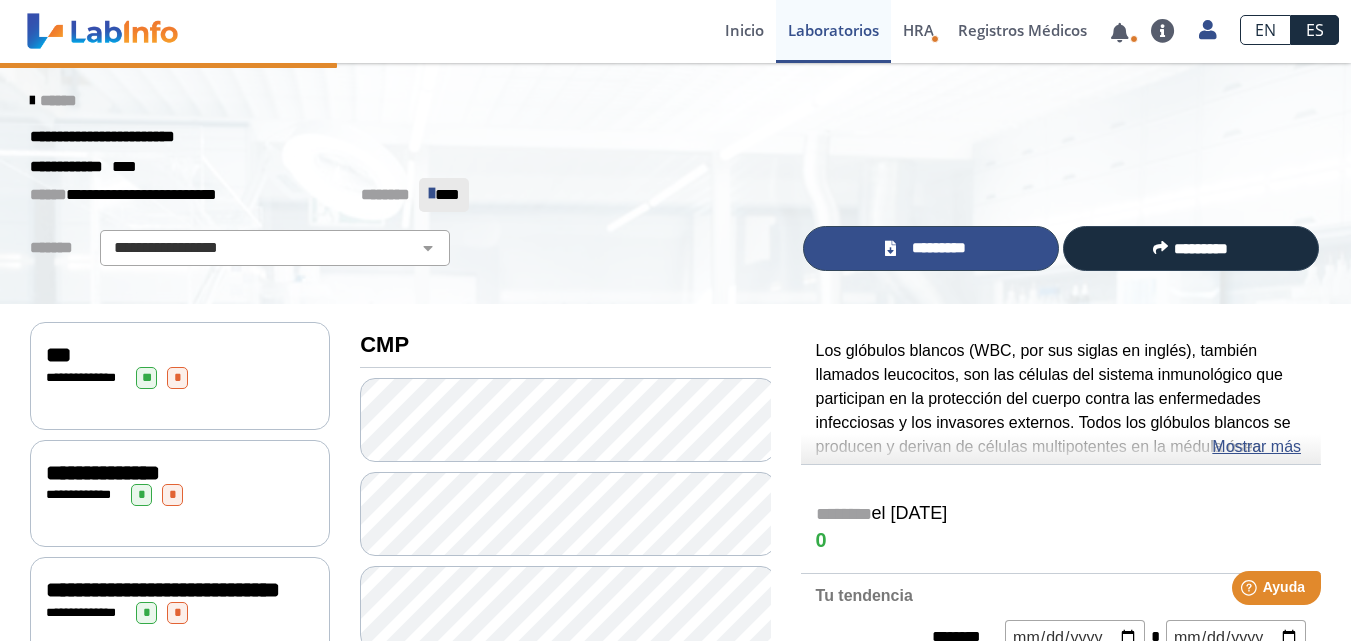 click on "*********" 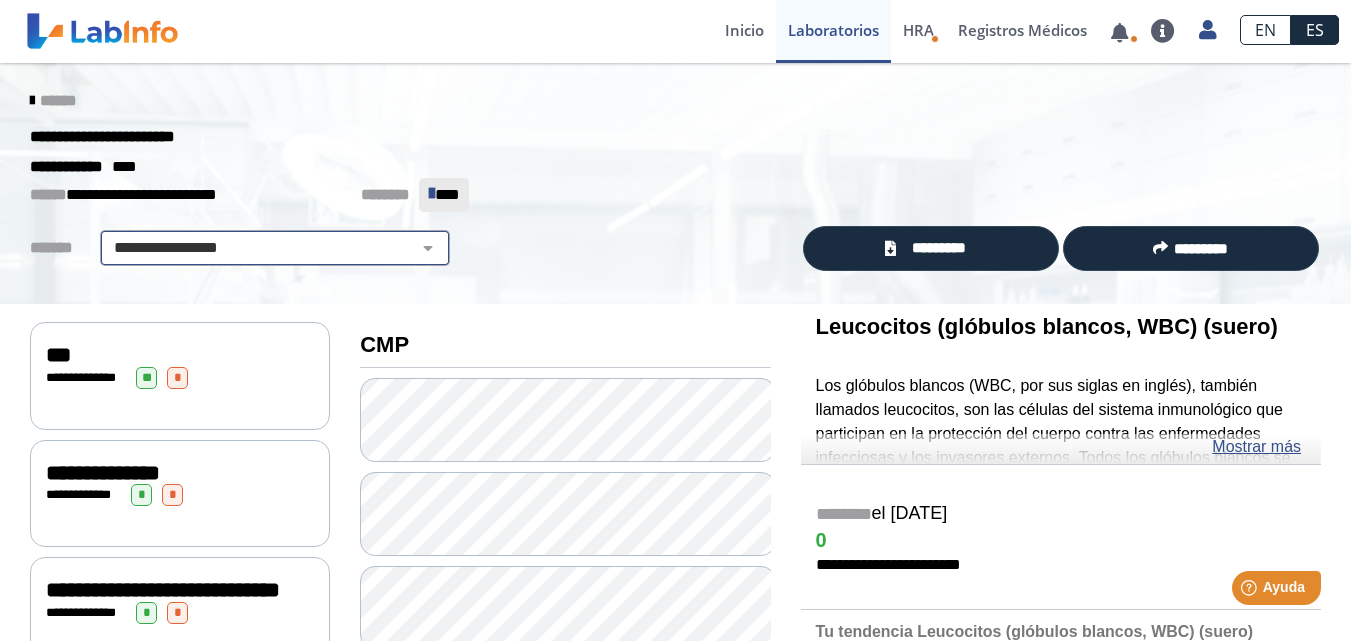 click on "**********" 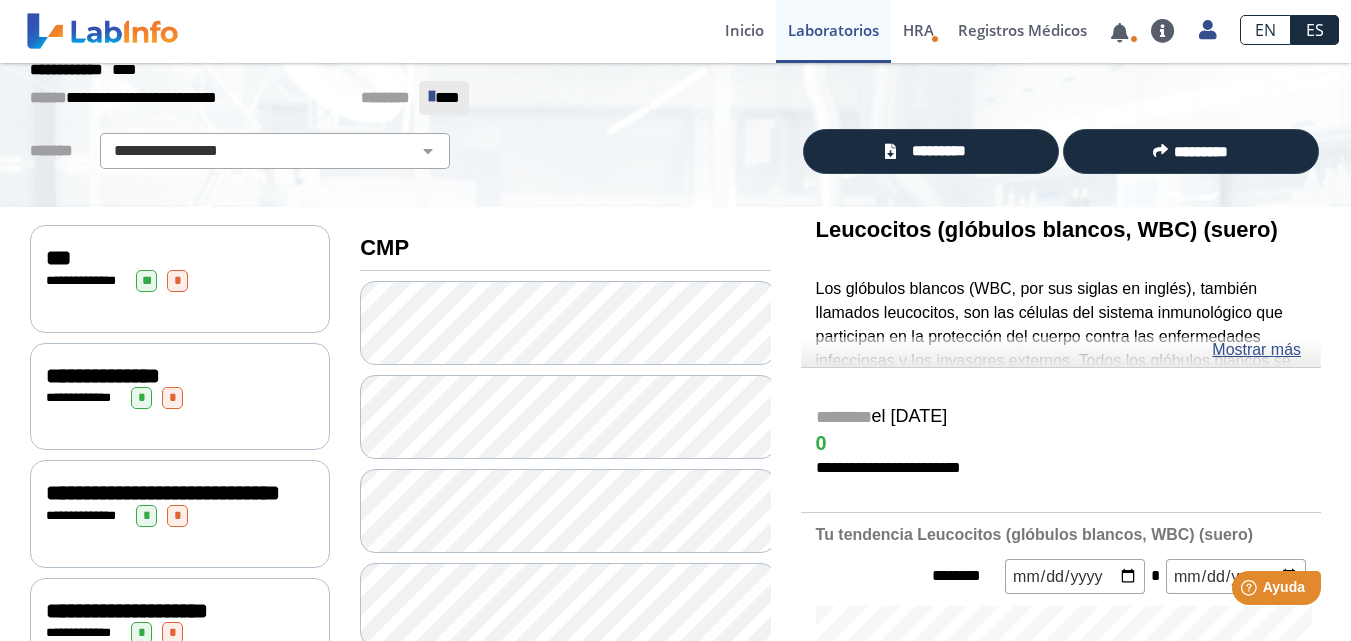 scroll, scrollTop: 0, scrollLeft: 0, axis: both 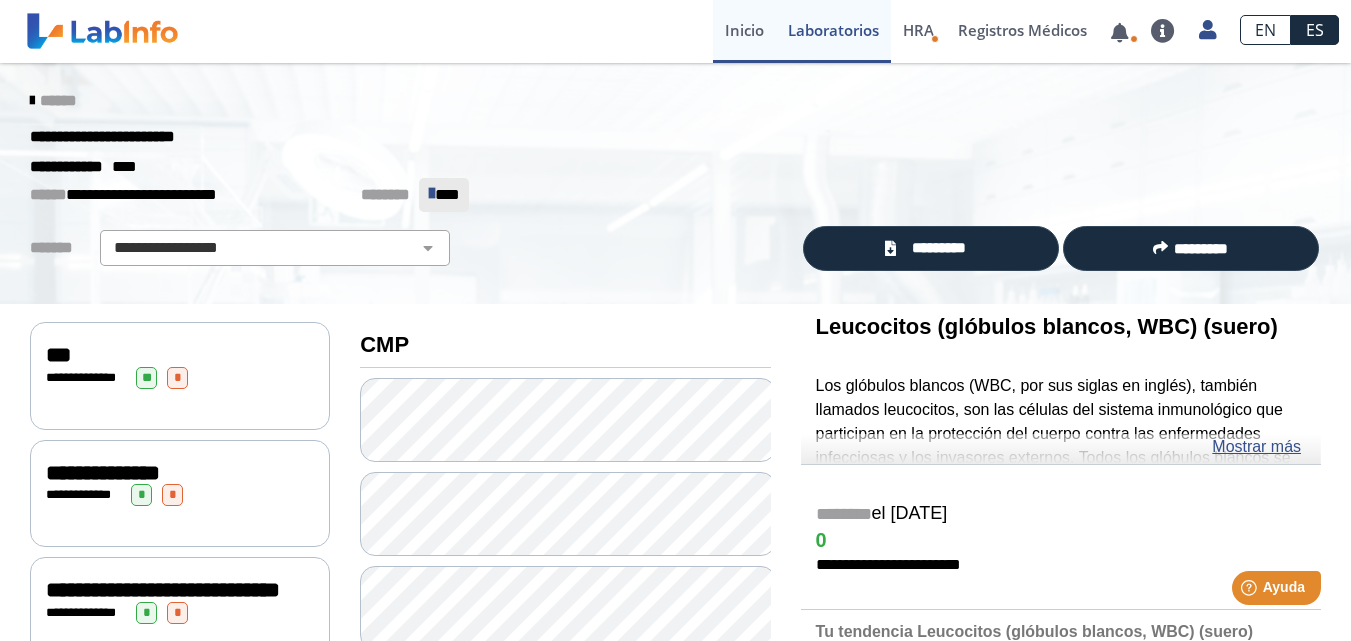 click on "Inicio" at bounding box center (744, 30) 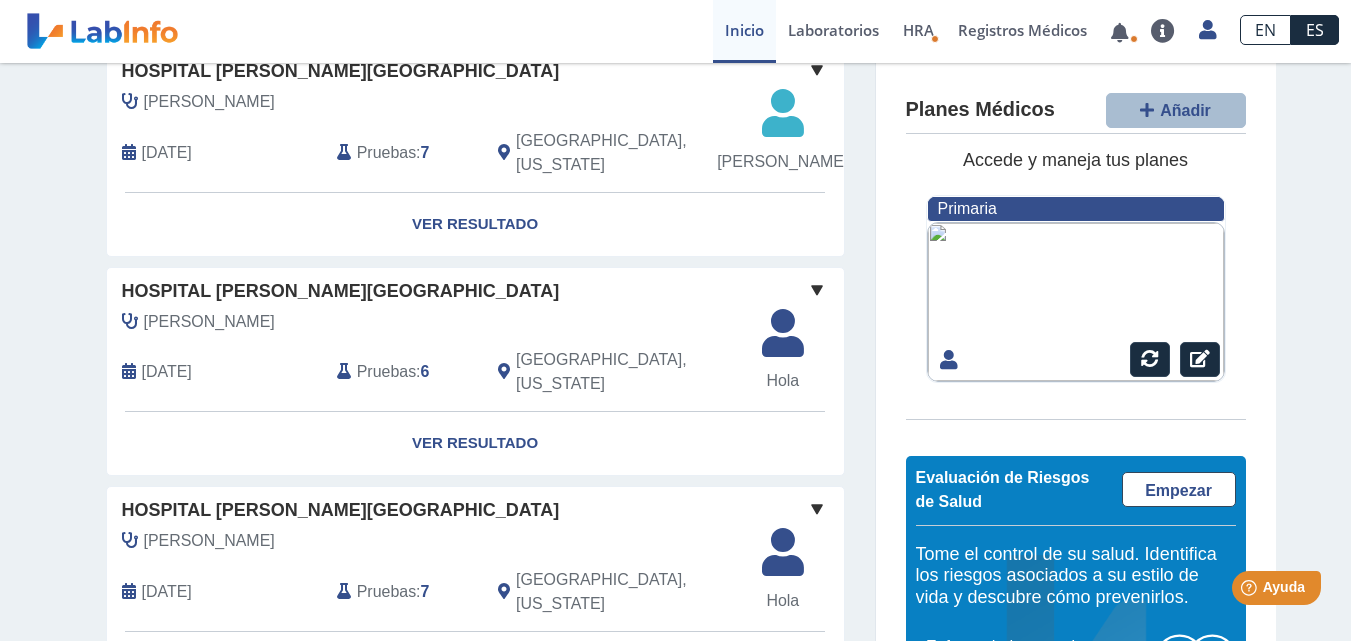scroll, scrollTop: 200, scrollLeft: 0, axis: vertical 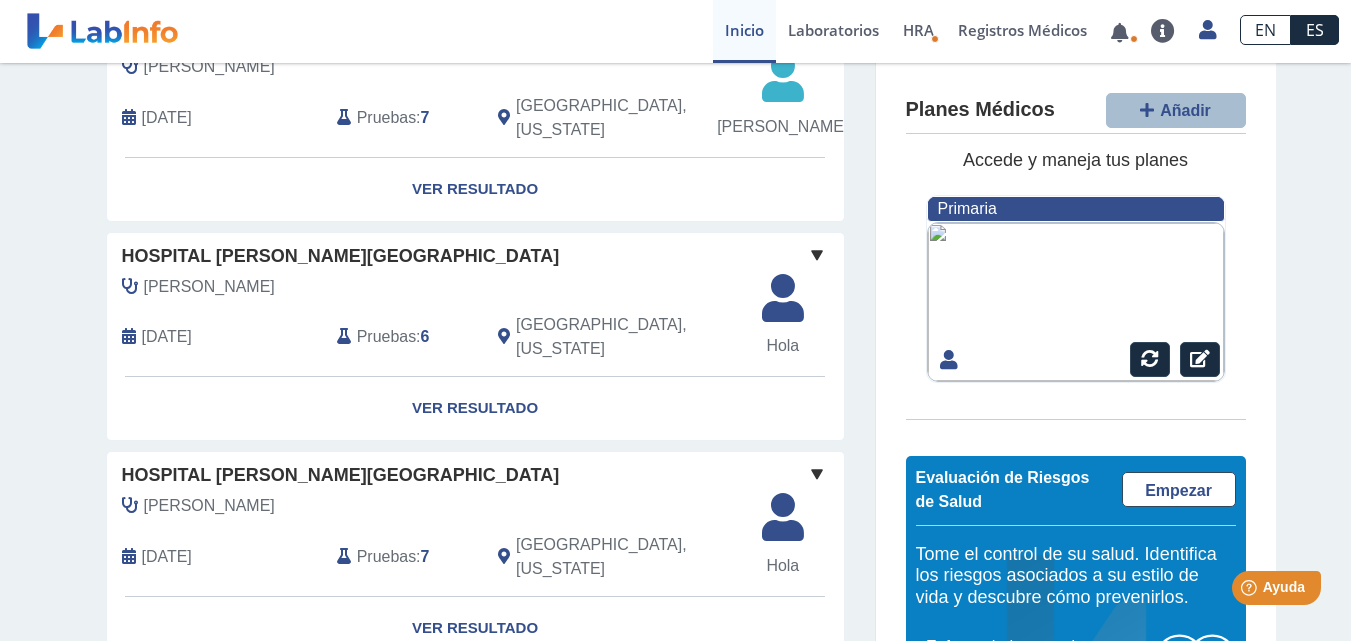 click 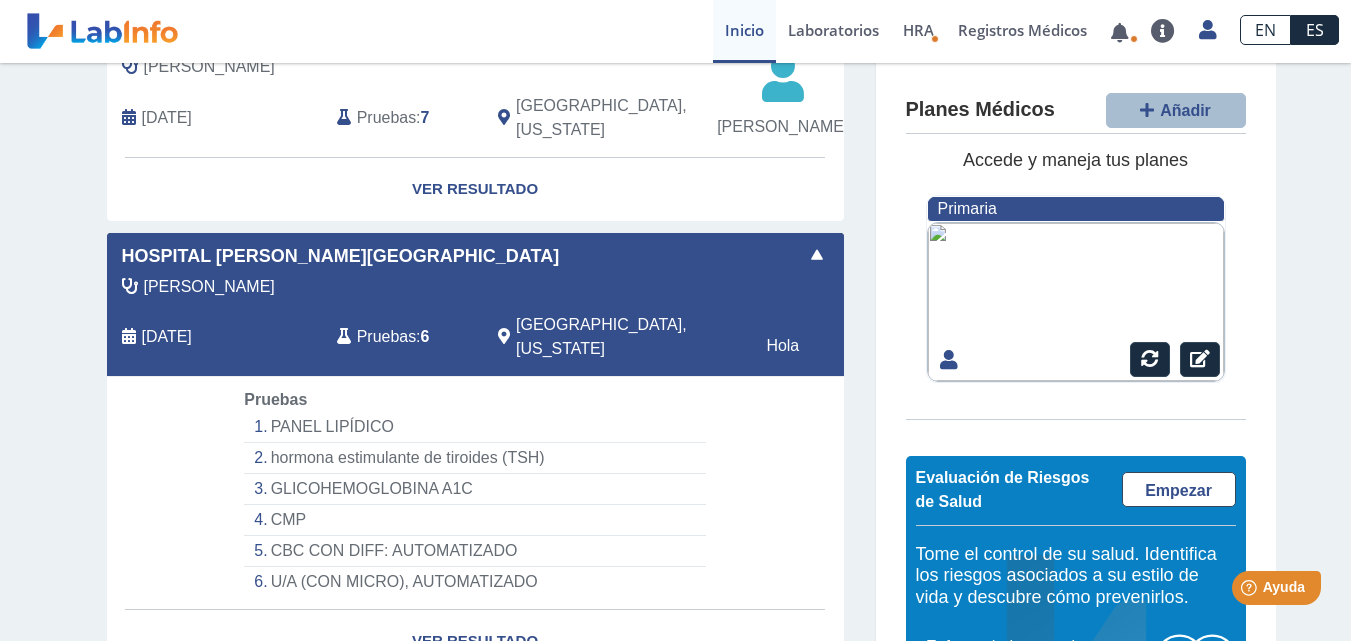 scroll, scrollTop: 300, scrollLeft: 0, axis: vertical 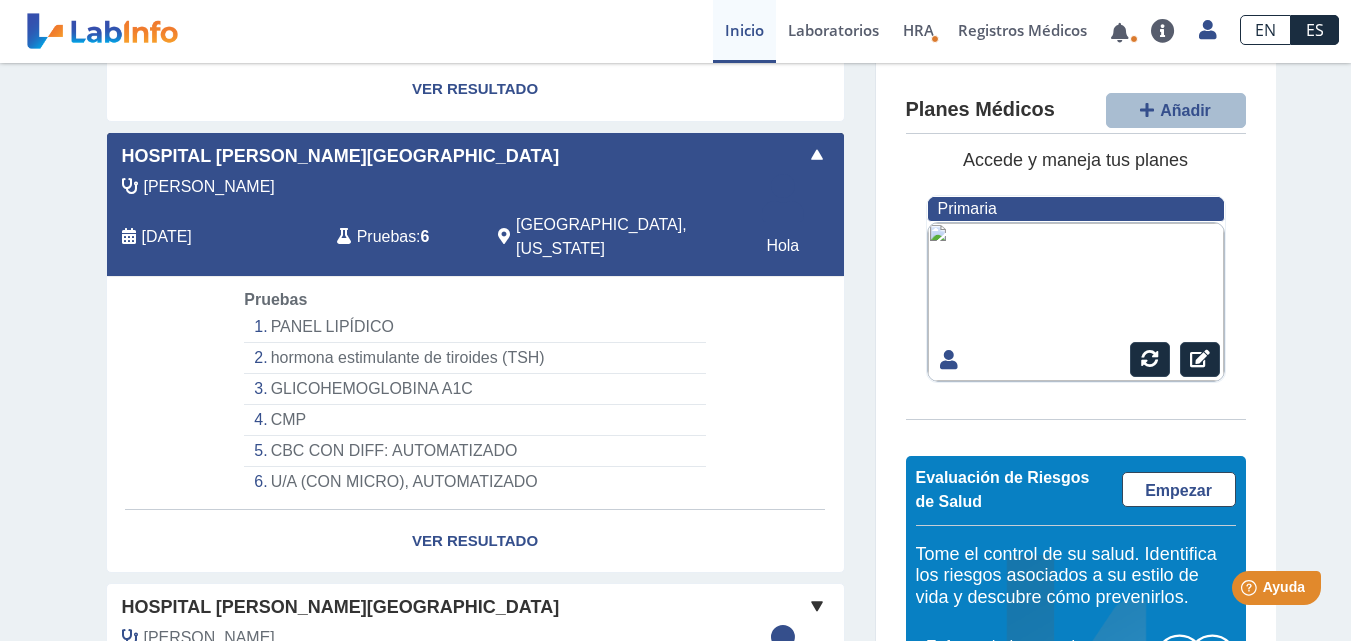 click on ":" 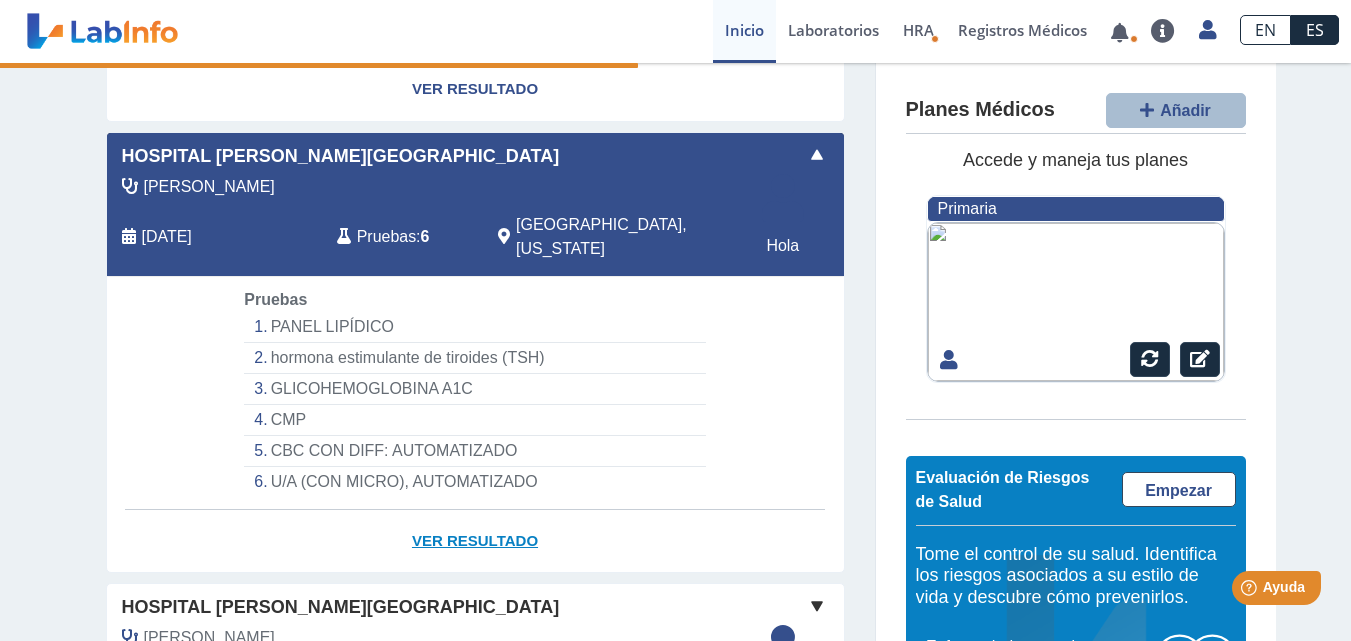 click on "Ver resultado" 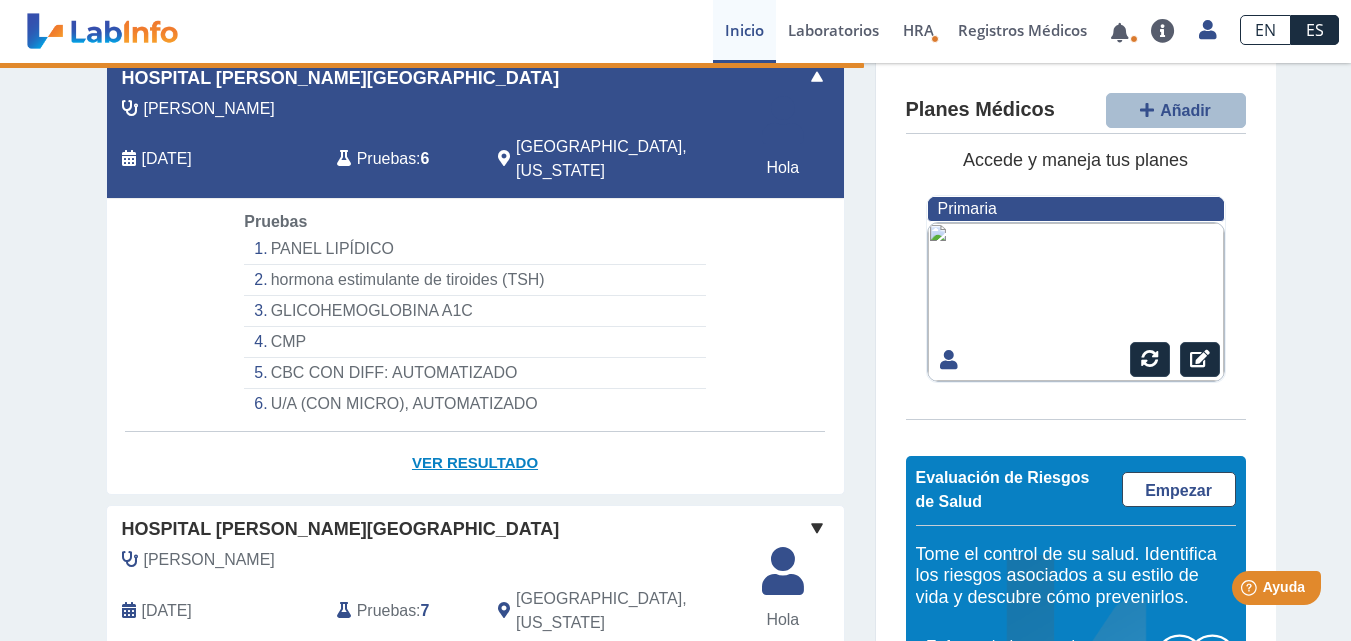 scroll, scrollTop: 400, scrollLeft: 0, axis: vertical 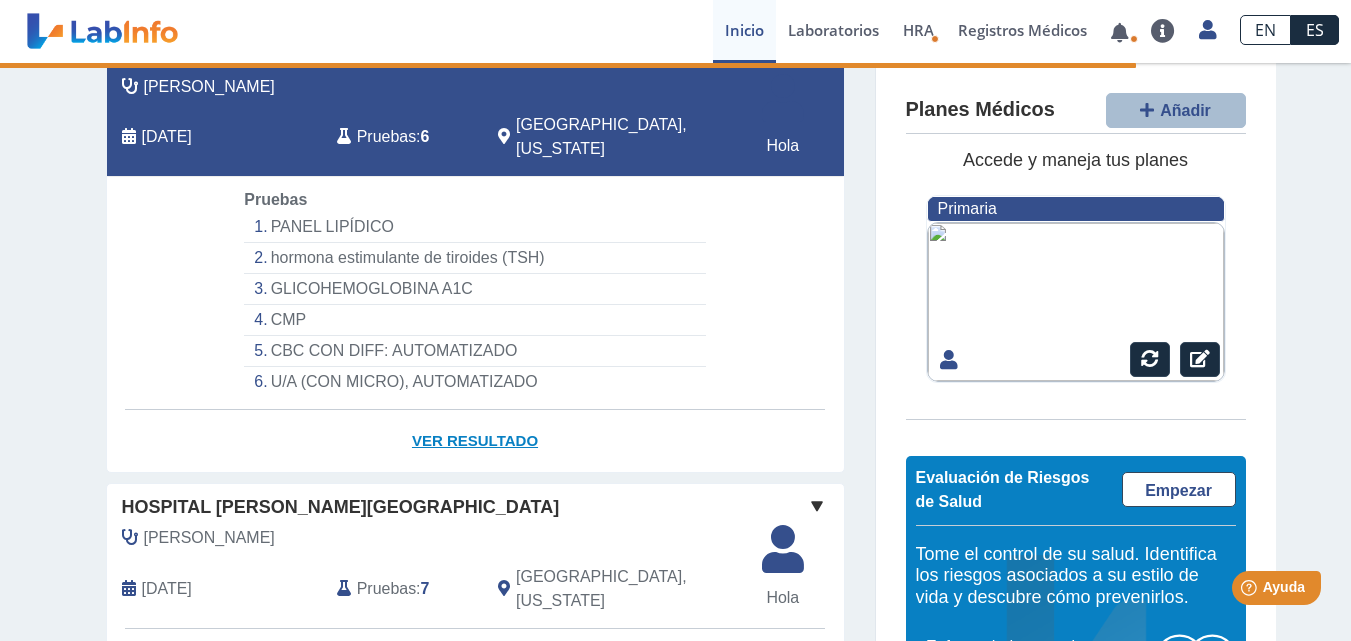 click on "Ver resultado" 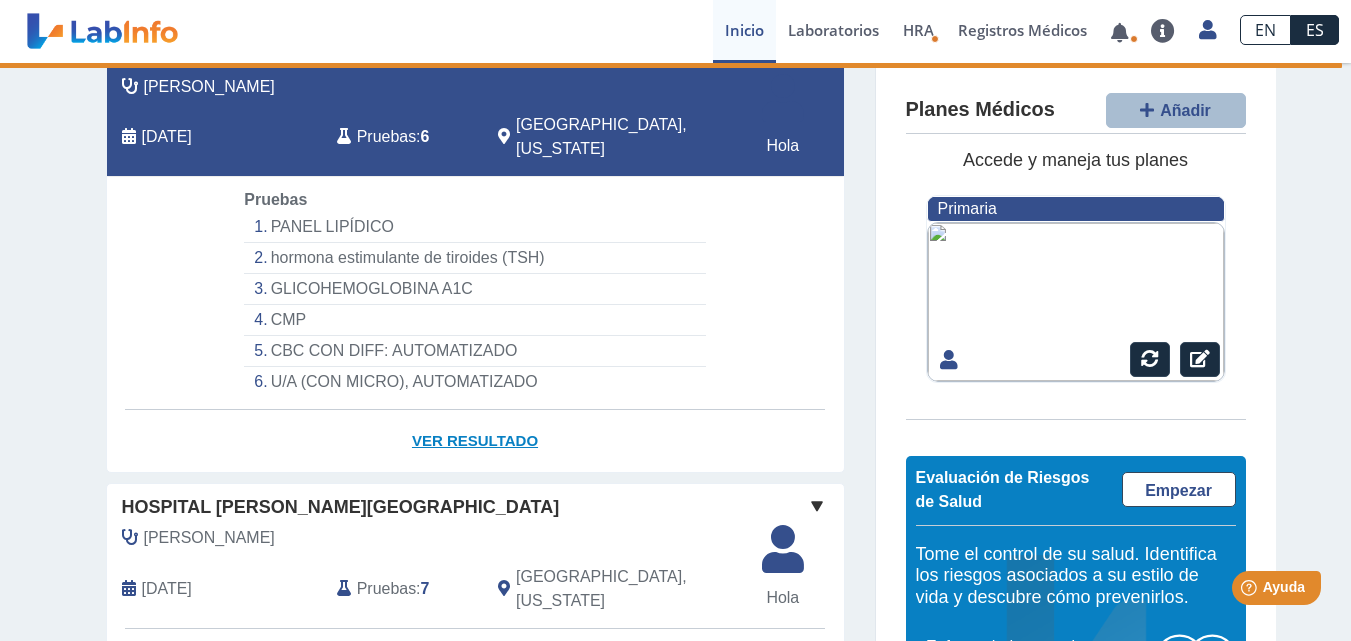 click on "Ver resultado" 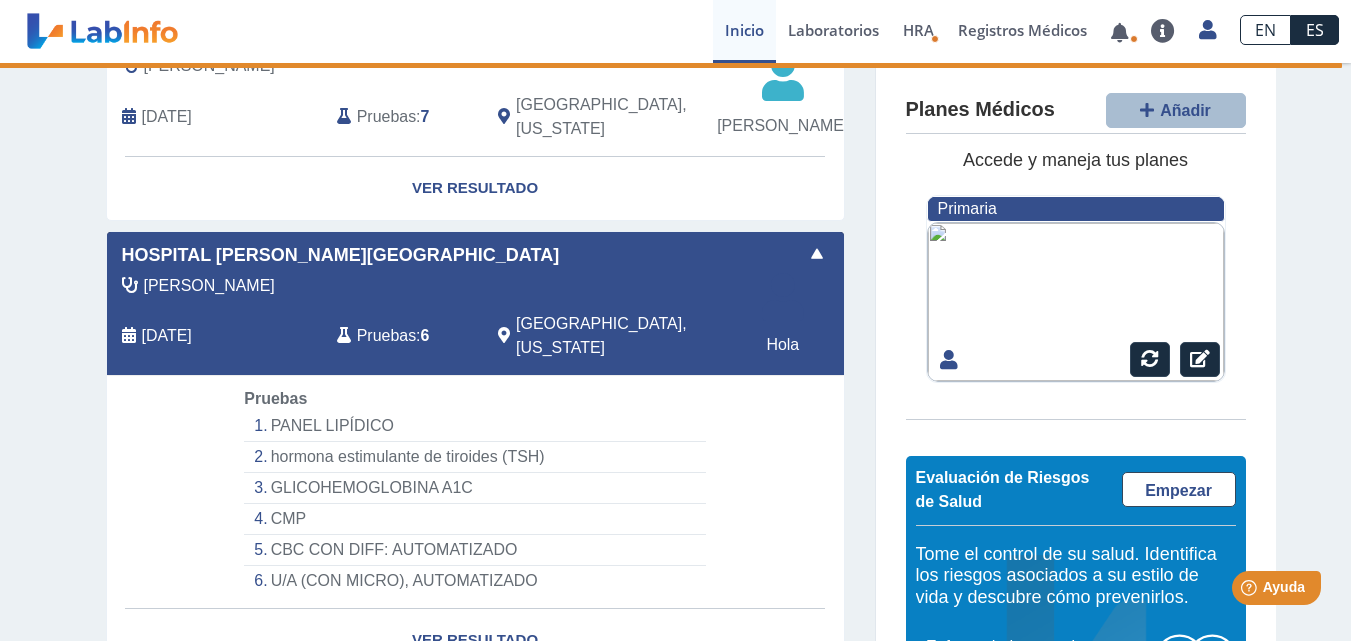 scroll, scrollTop: 300, scrollLeft: 0, axis: vertical 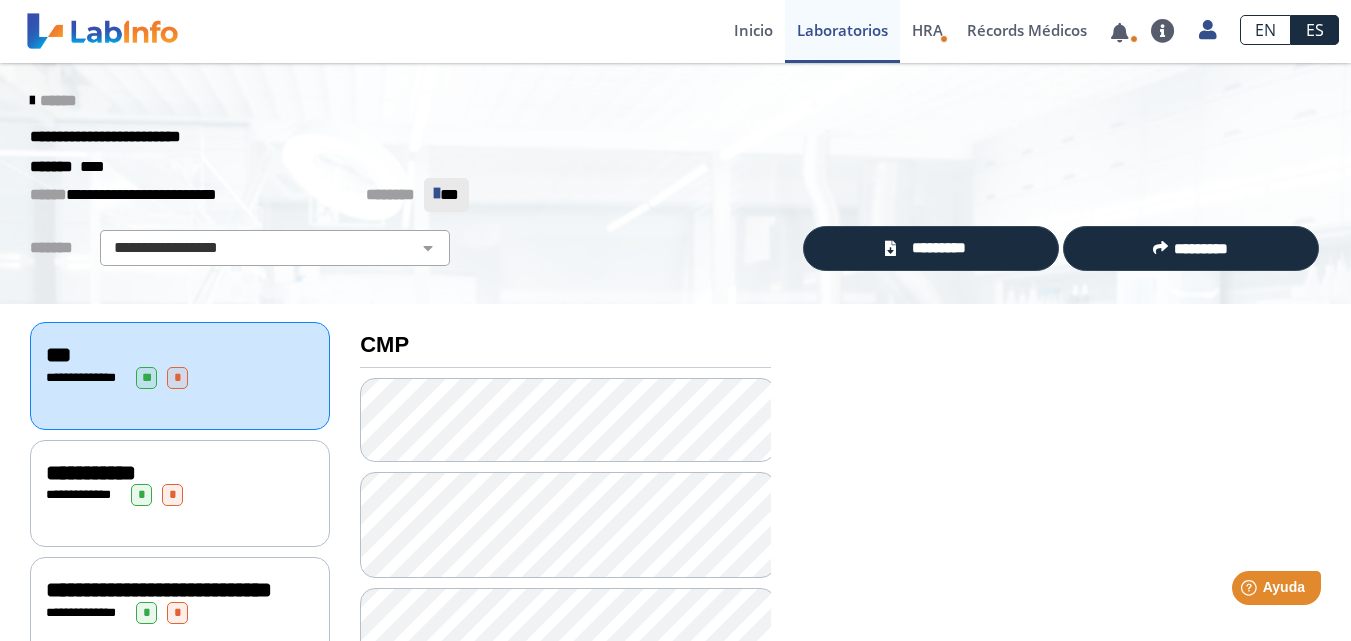 click 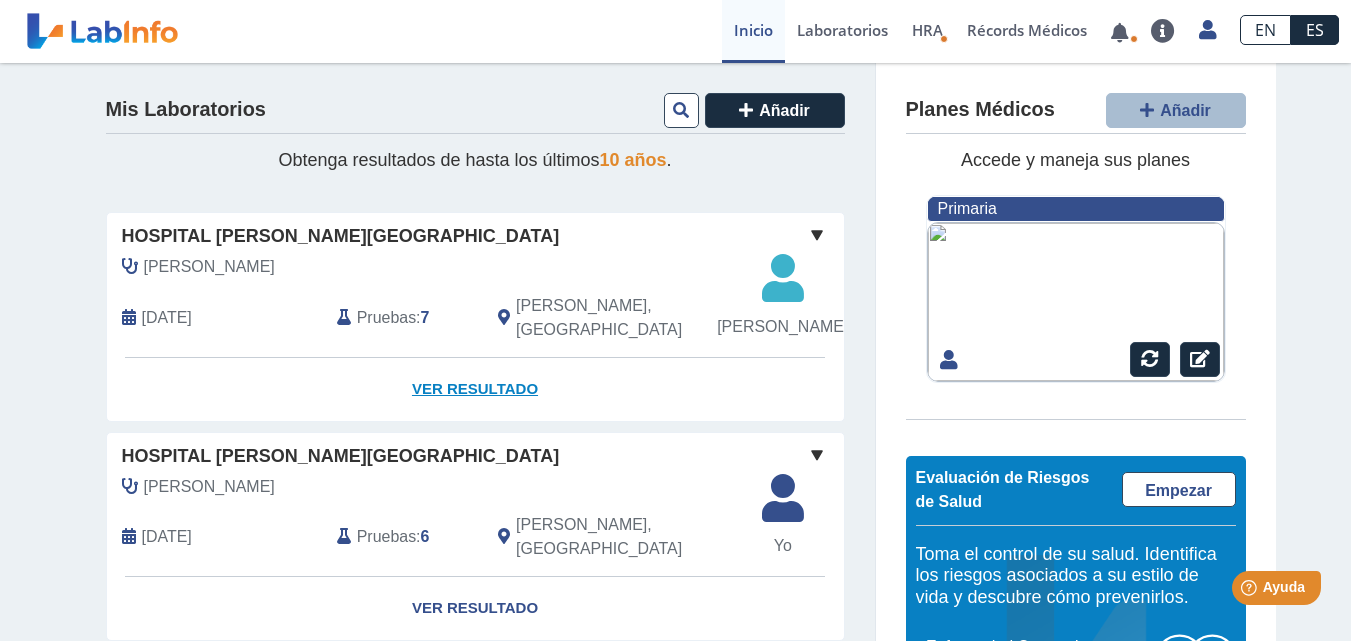 click on "Ver Resultado" 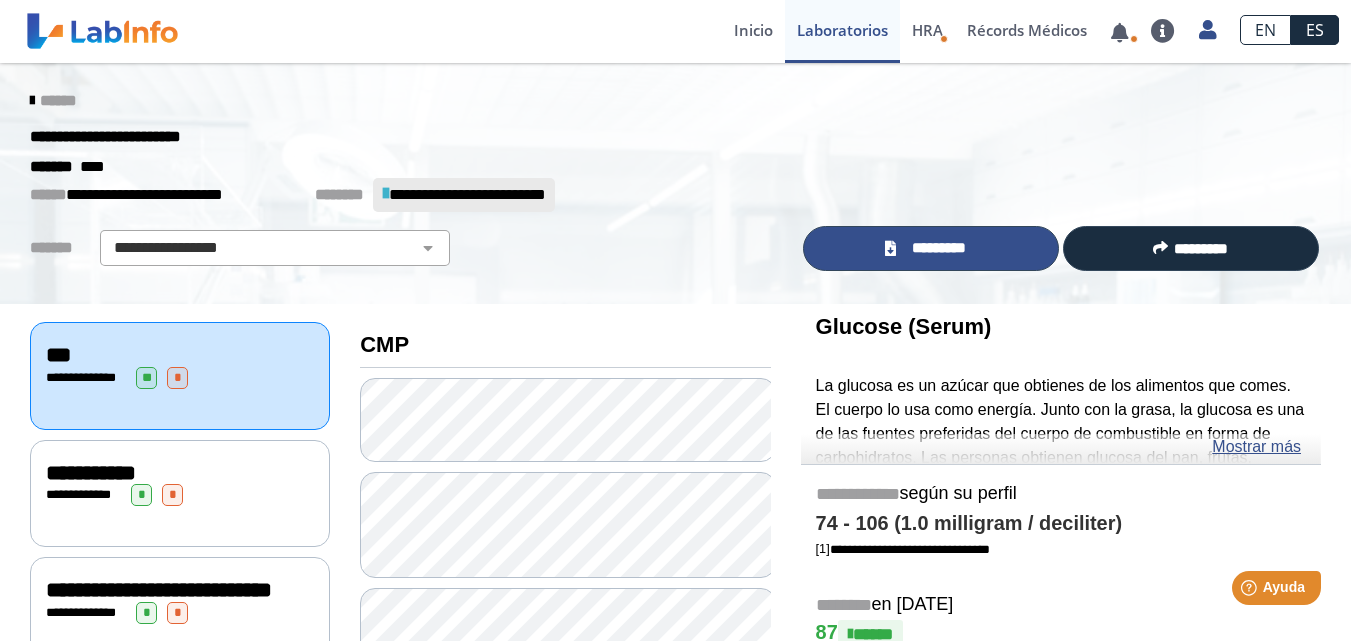 click on "*********" 